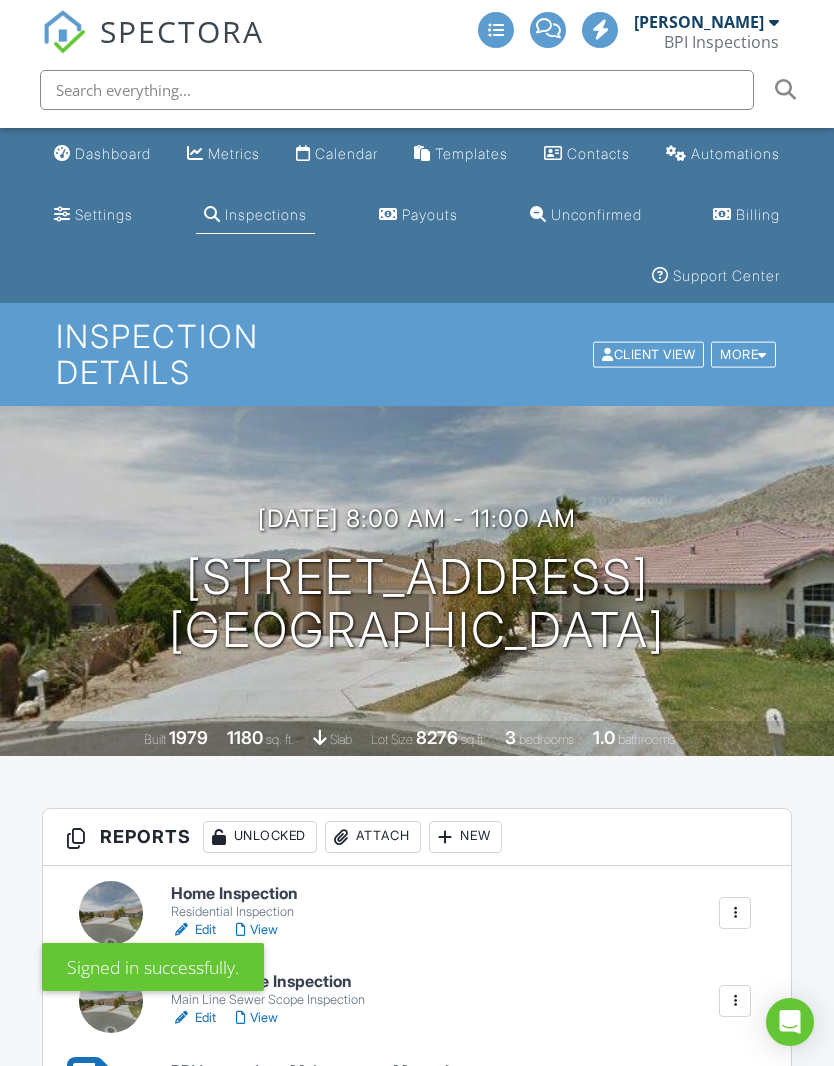 scroll, scrollTop: 327, scrollLeft: 0, axis: vertical 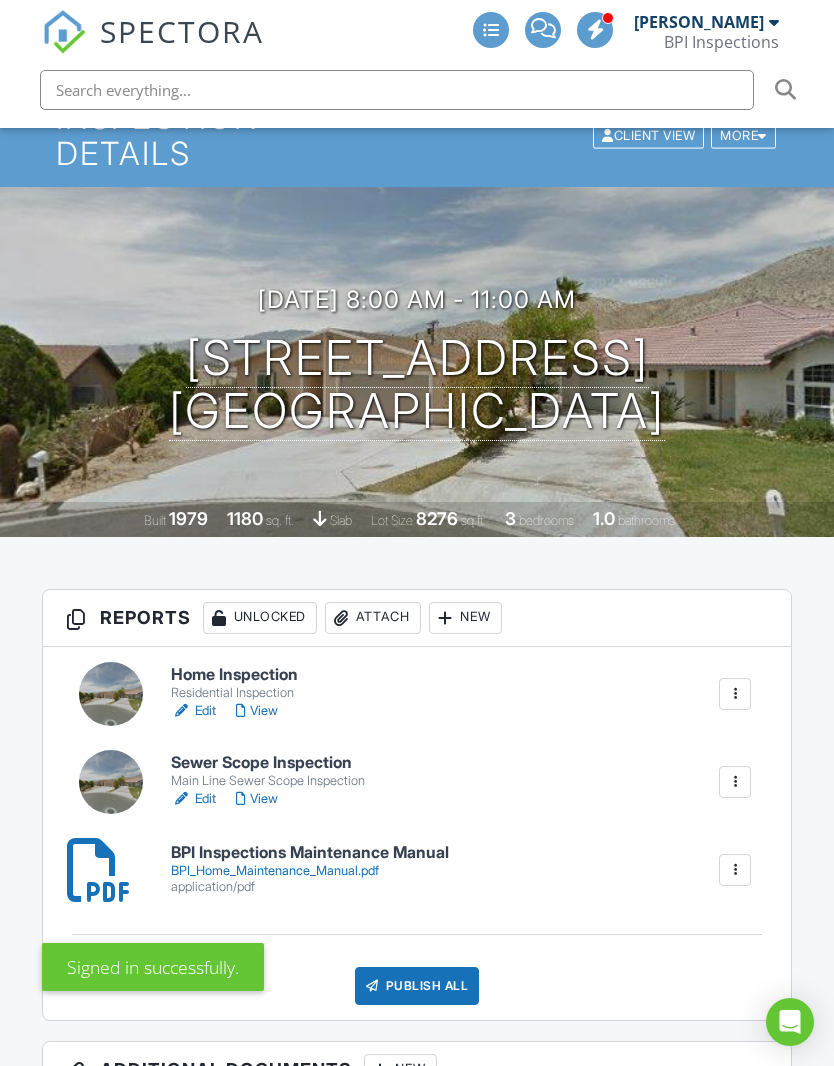 click at bounding box center [111, 694] 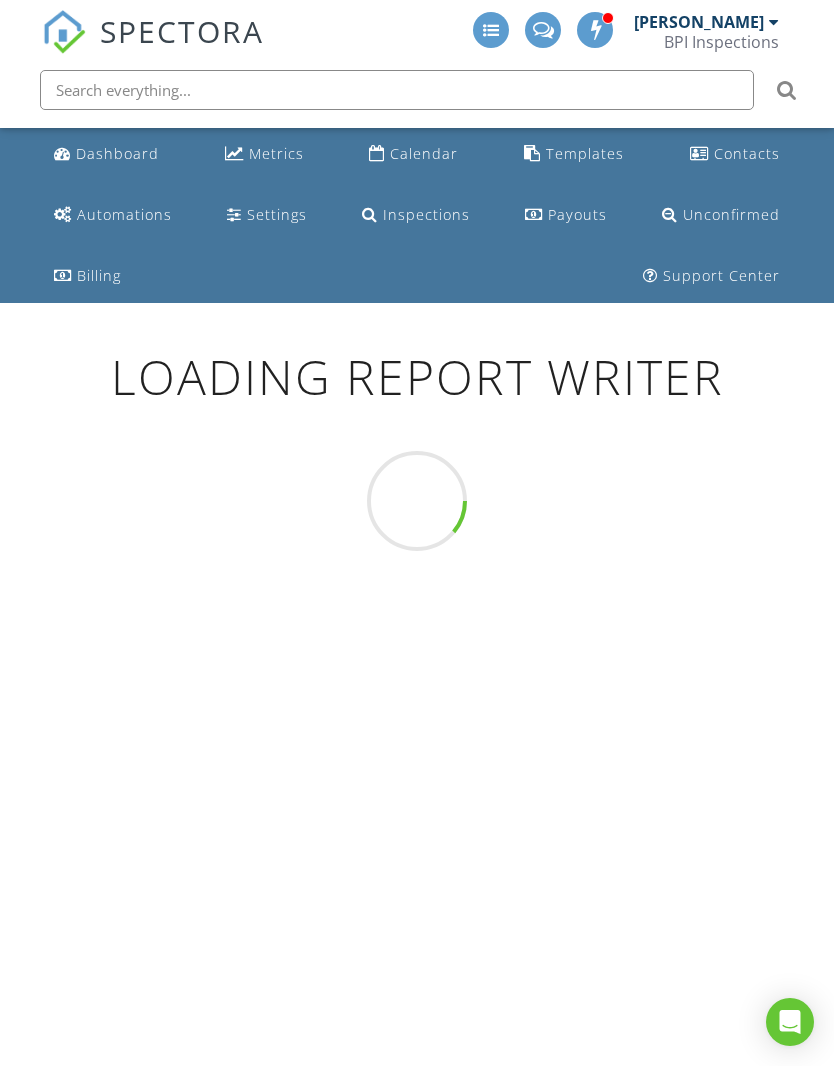 scroll, scrollTop: 0, scrollLeft: 0, axis: both 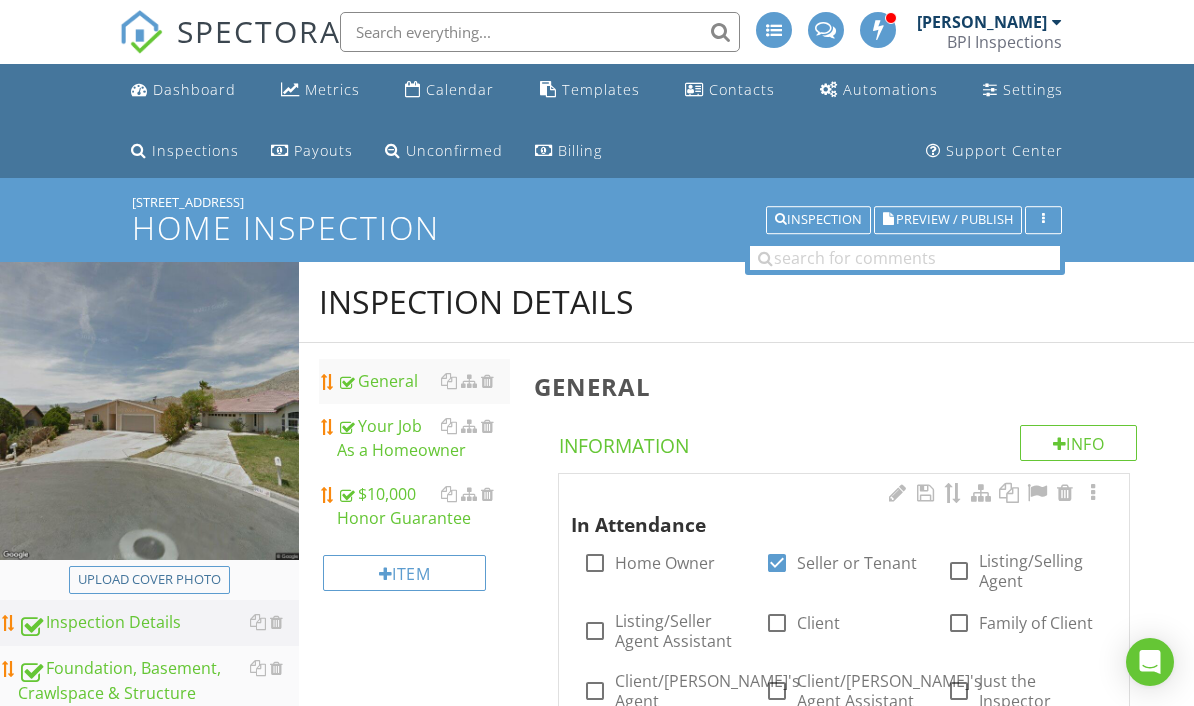 click on "Upload cover photo" at bounding box center [149, 580] 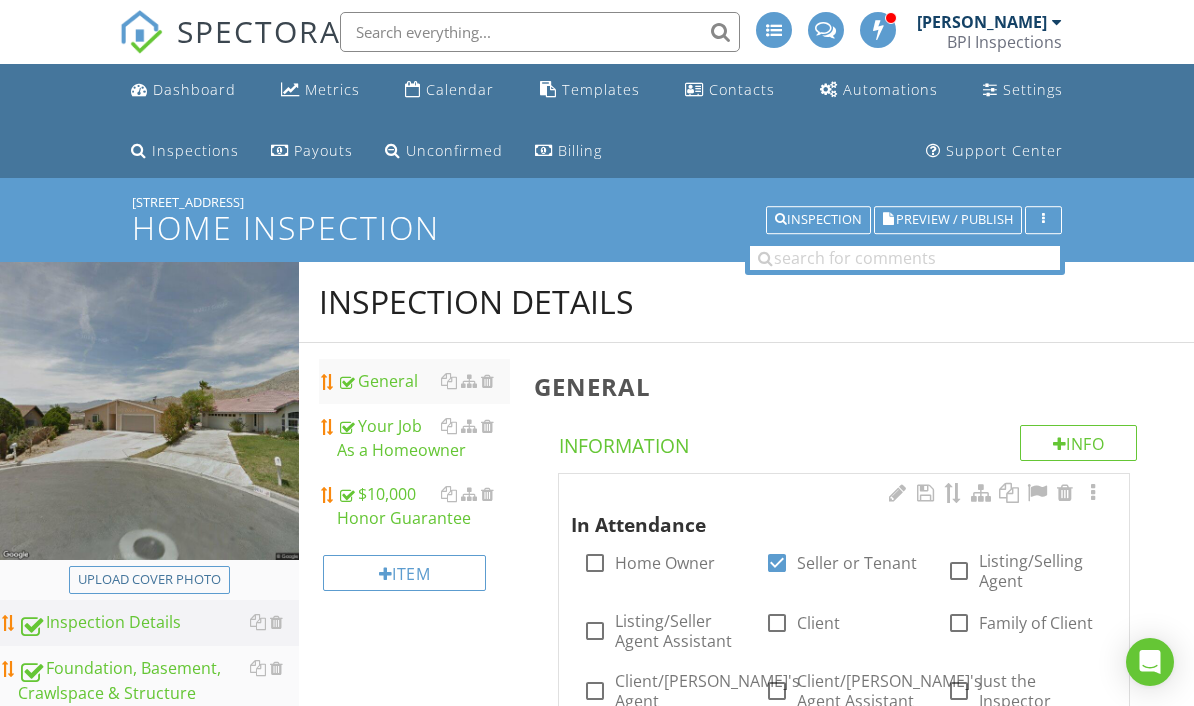 type on "C:\fakepath\IMG_1425.jpeg" 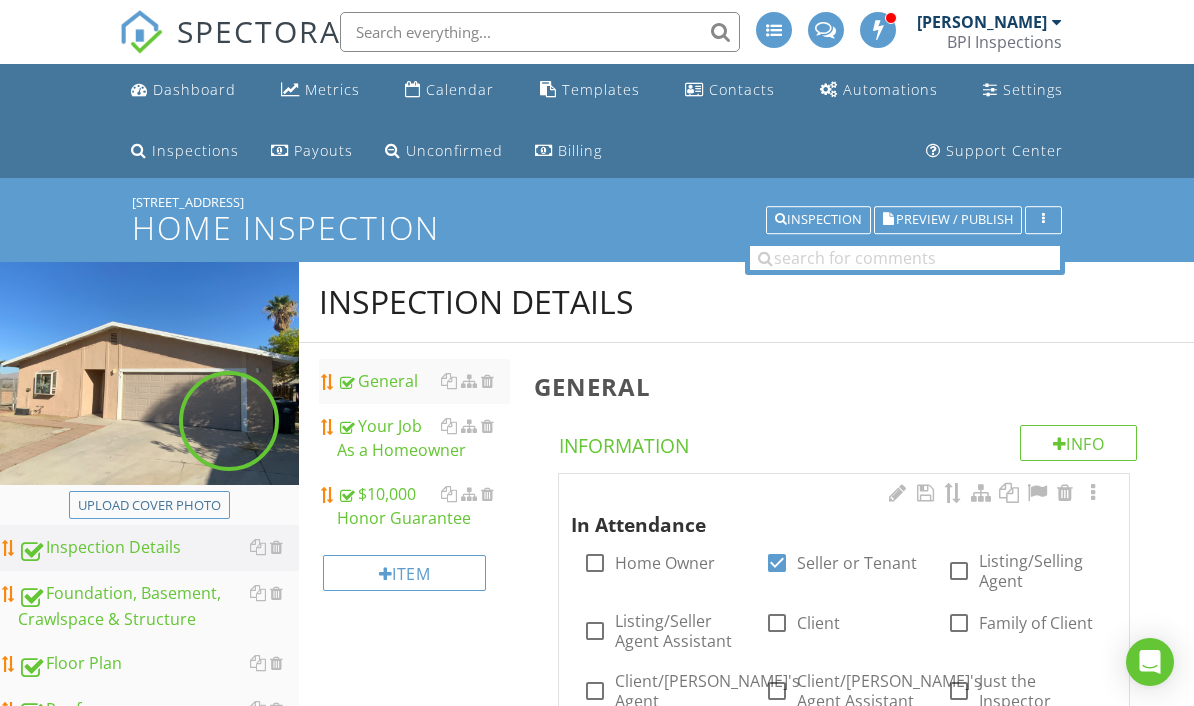 click on "Upload cover photo" at bounding box center [149, 506] 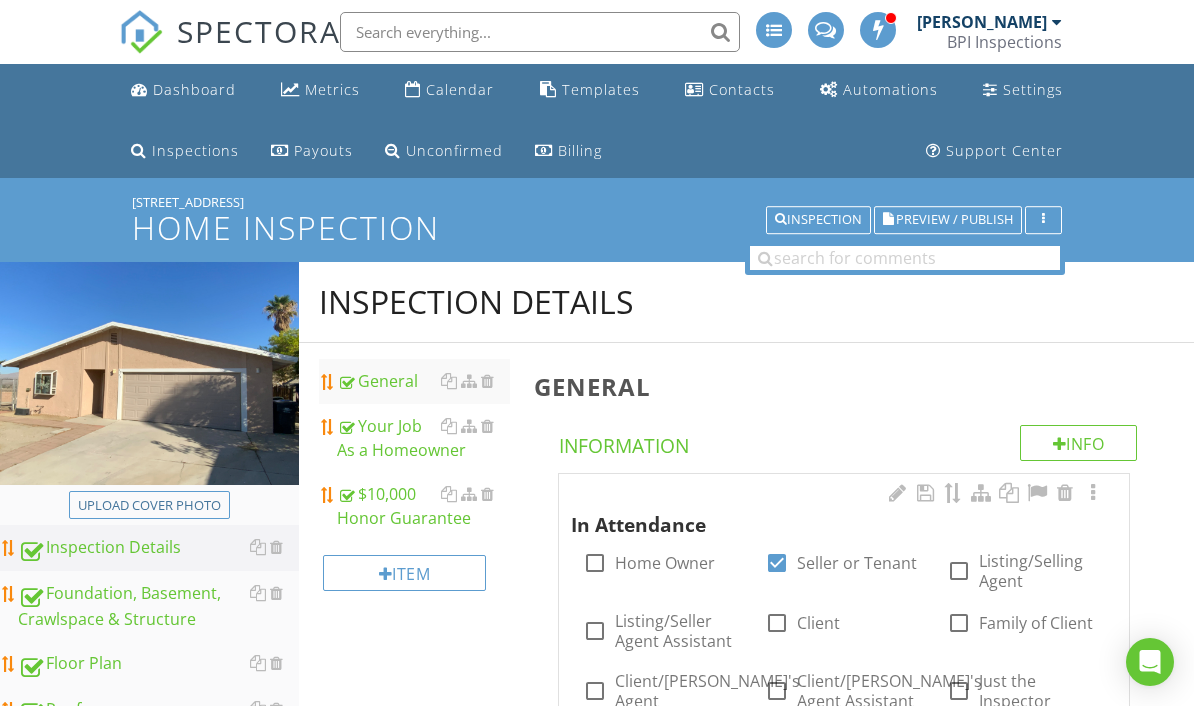 click on "Inspection" at bounding box center (818, 220) 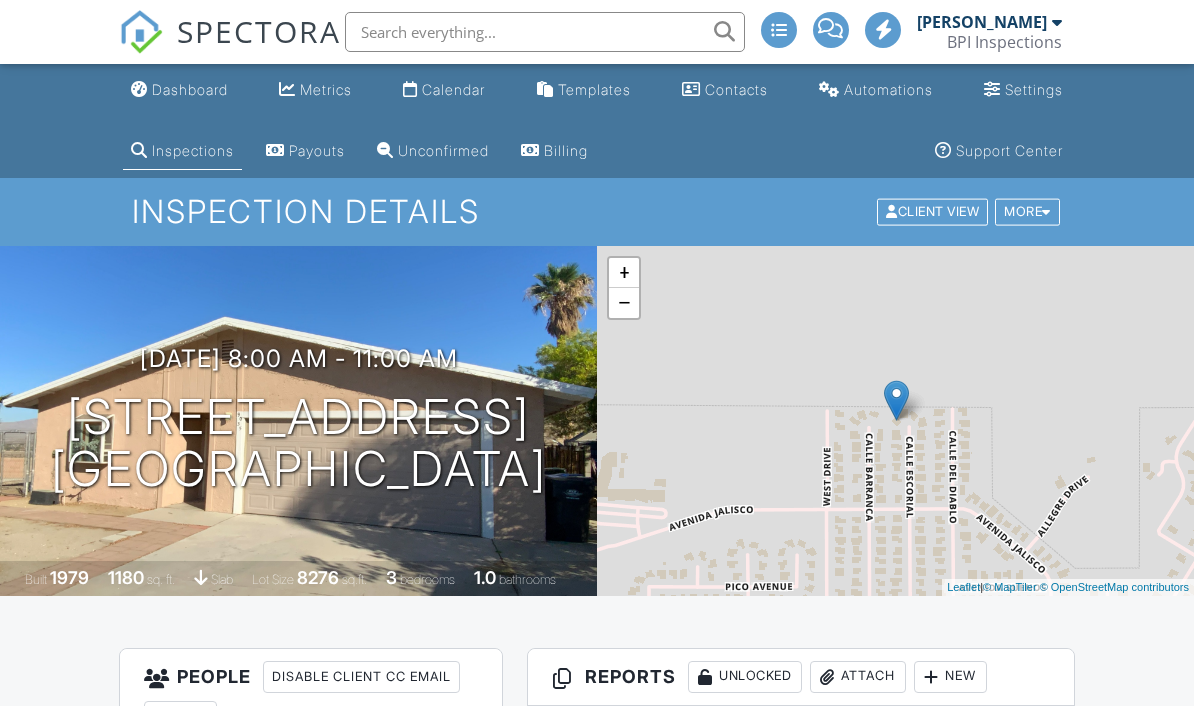 scroll, scrollTop: 0, scrollLeft: 0, axis: both 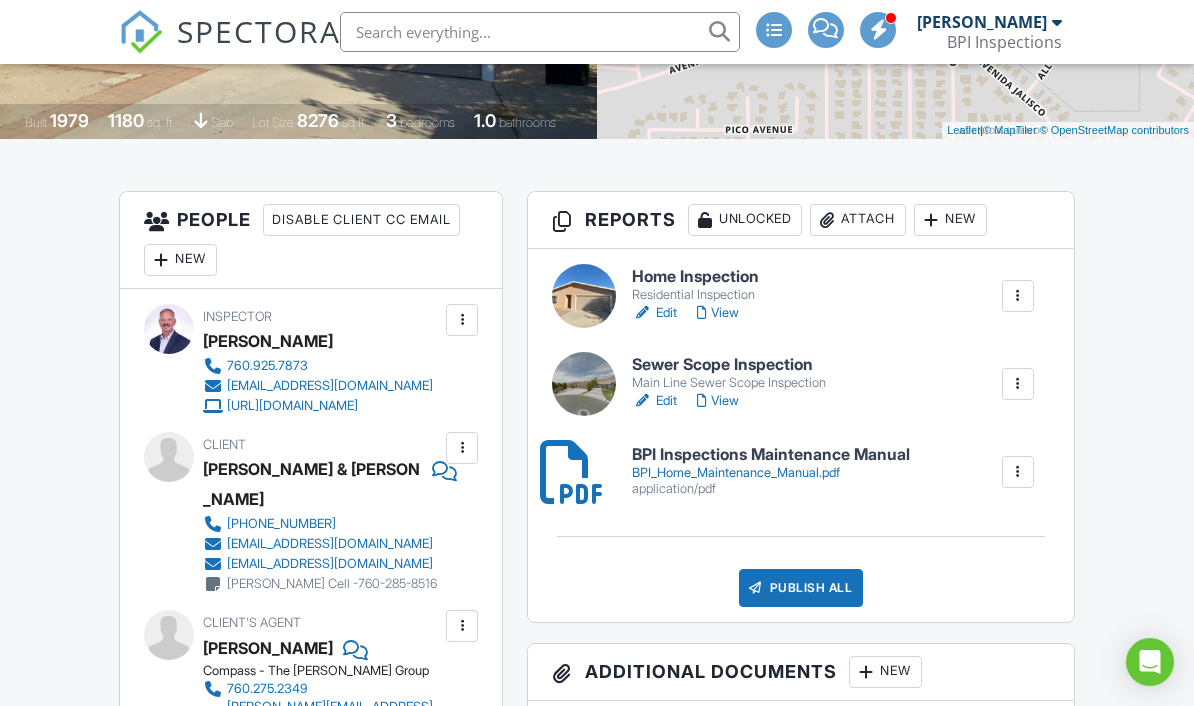 click at bounding box center [584, 384] 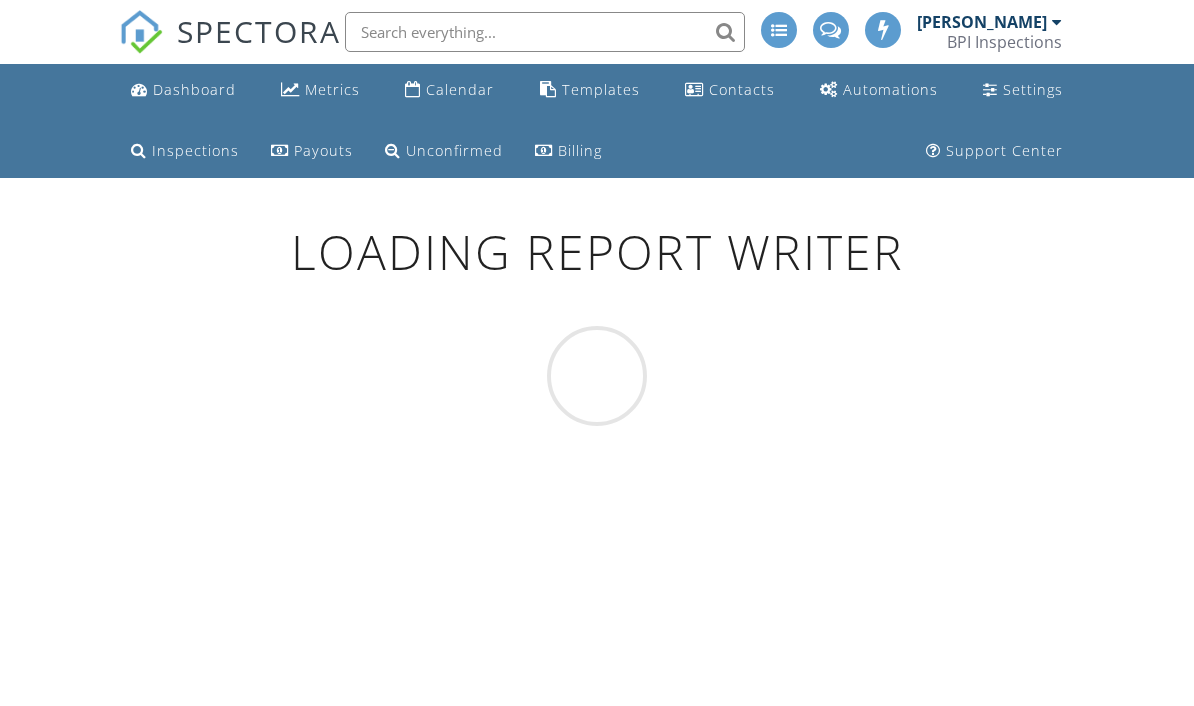 scroll, scrollTop: 0, scrollLeft: 0, axis: both 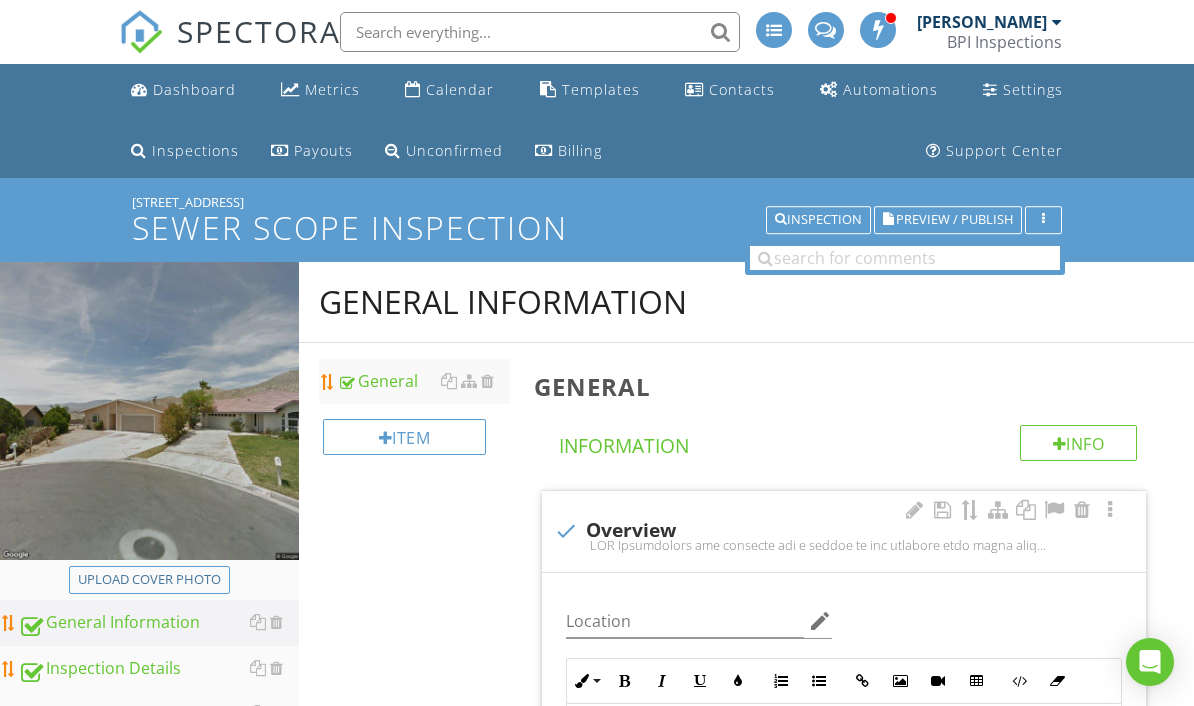 click on "Upload cover photo" at bounding box center (149, 580) 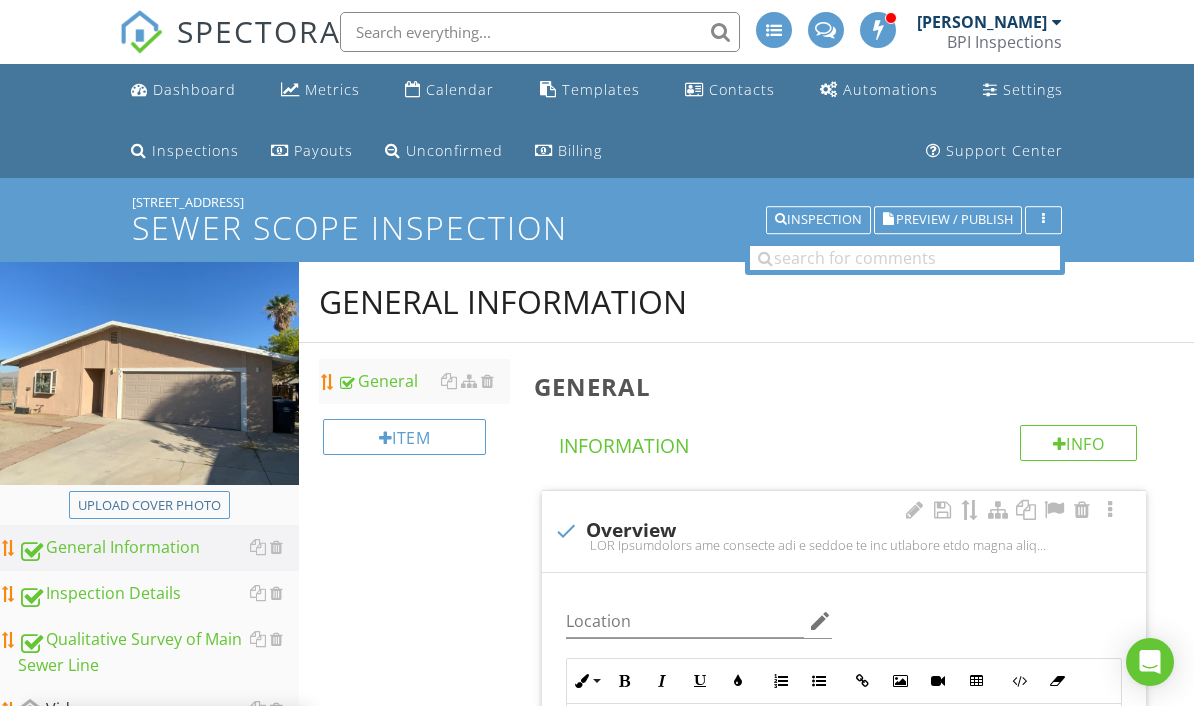 click on "Inspection" at bounding box center (818, 220) 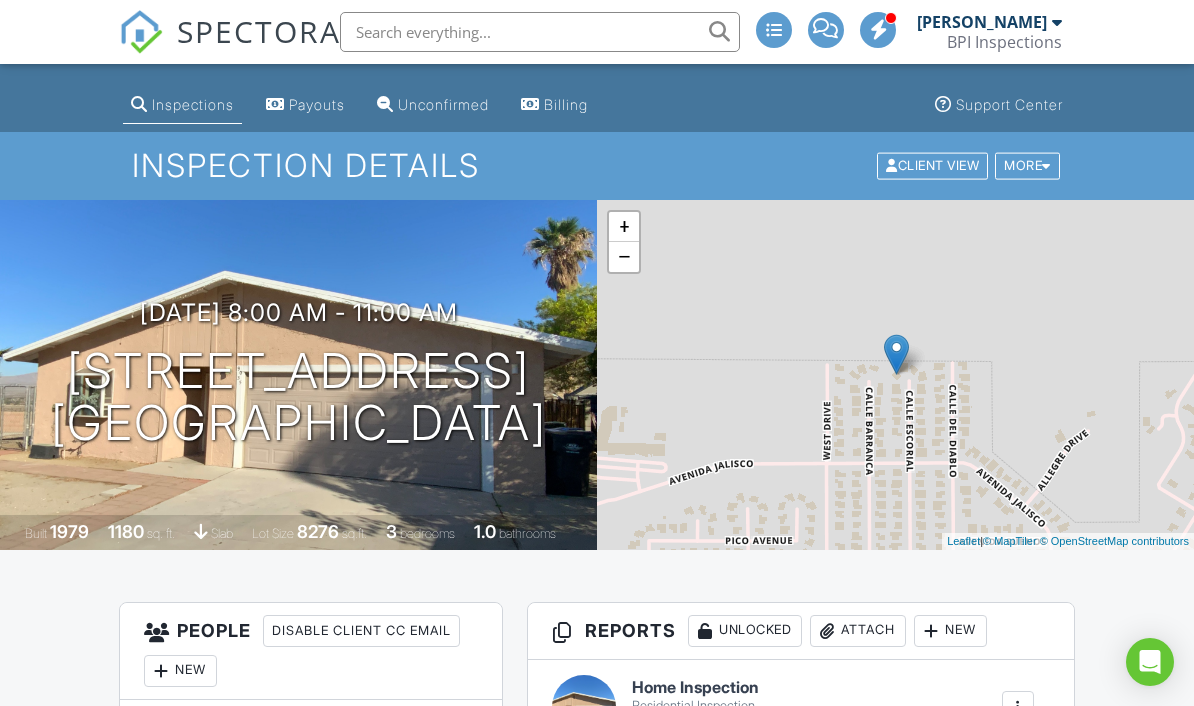 scroll, scrollTop: 128, scrollLeft: 0, axis: vertical 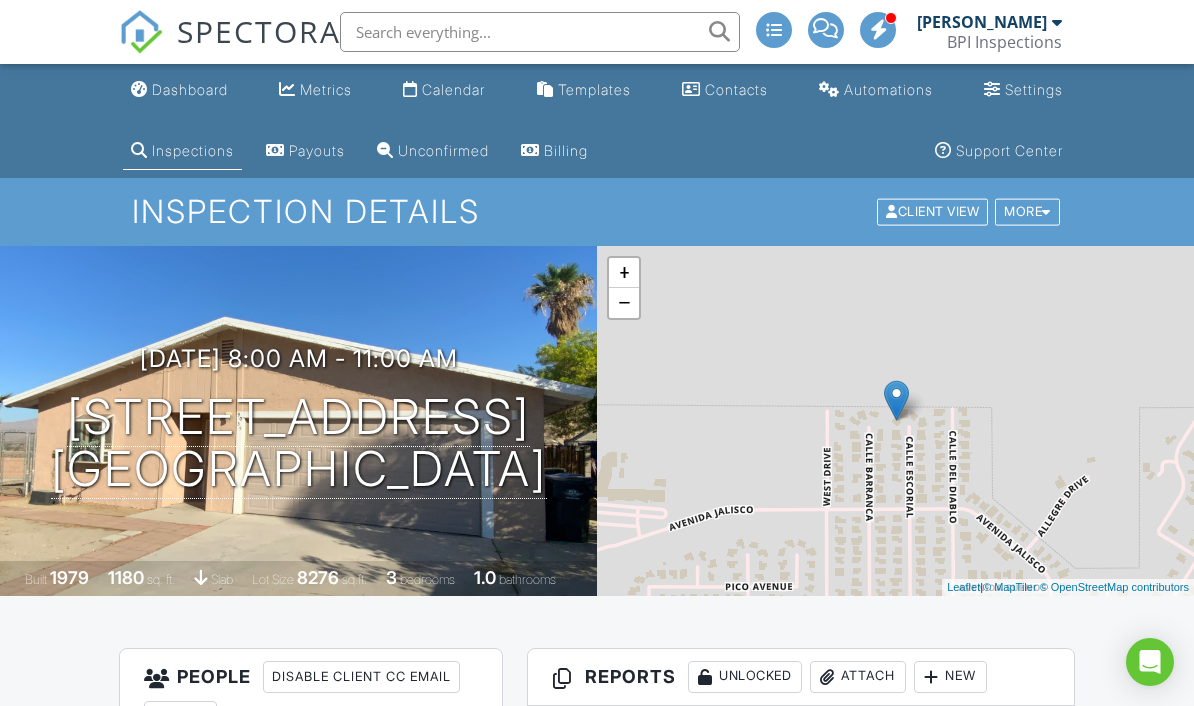 click on "Calendar" at bounding box center (453, 89) 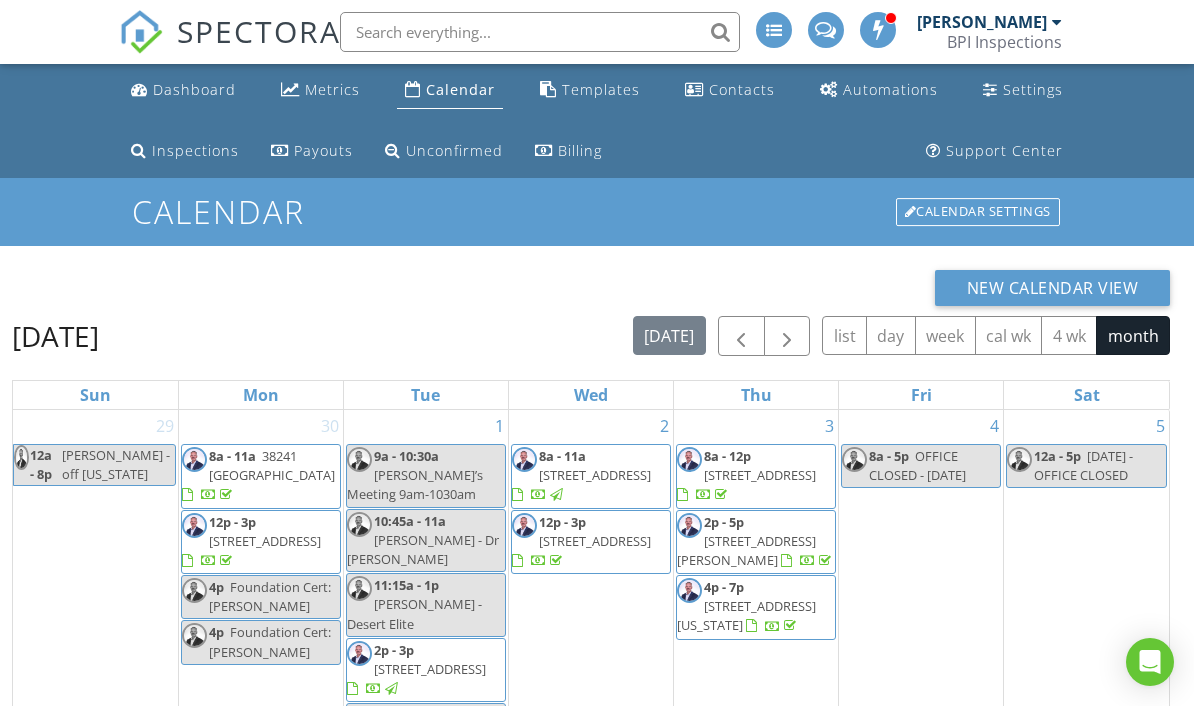 scroll, scrollTop: 0, scrollLeft: 0, axis: both 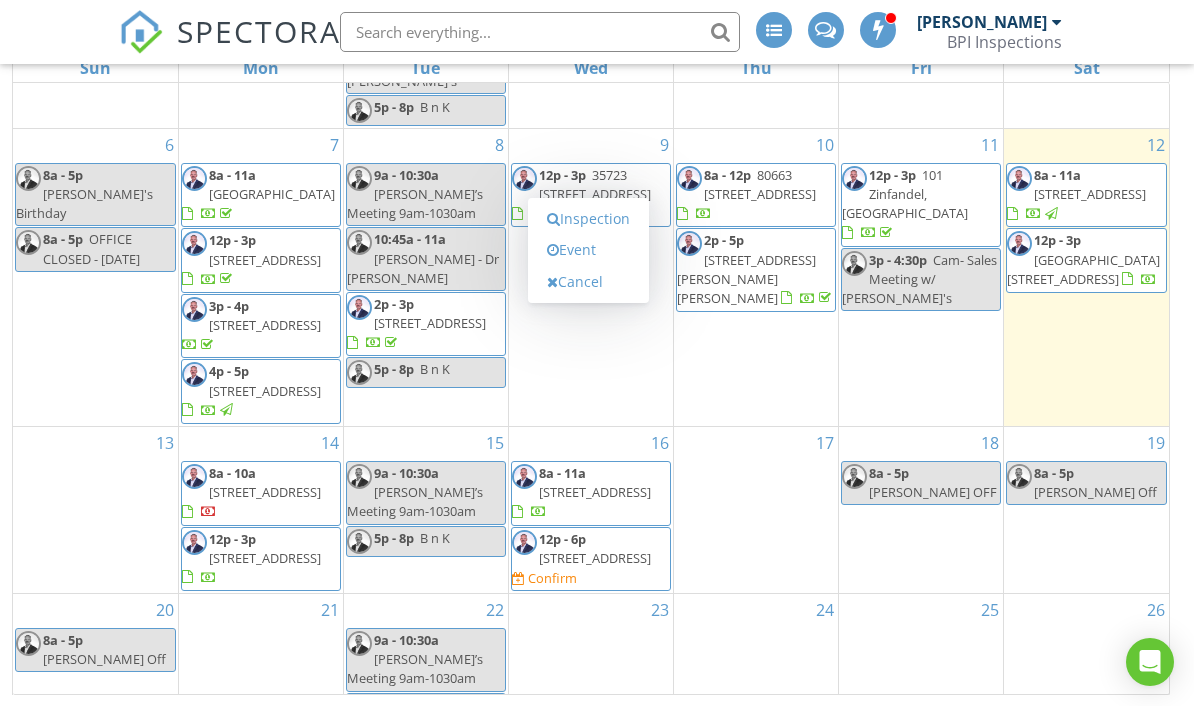 click on "Inspection" at bounding box center [588, 219] 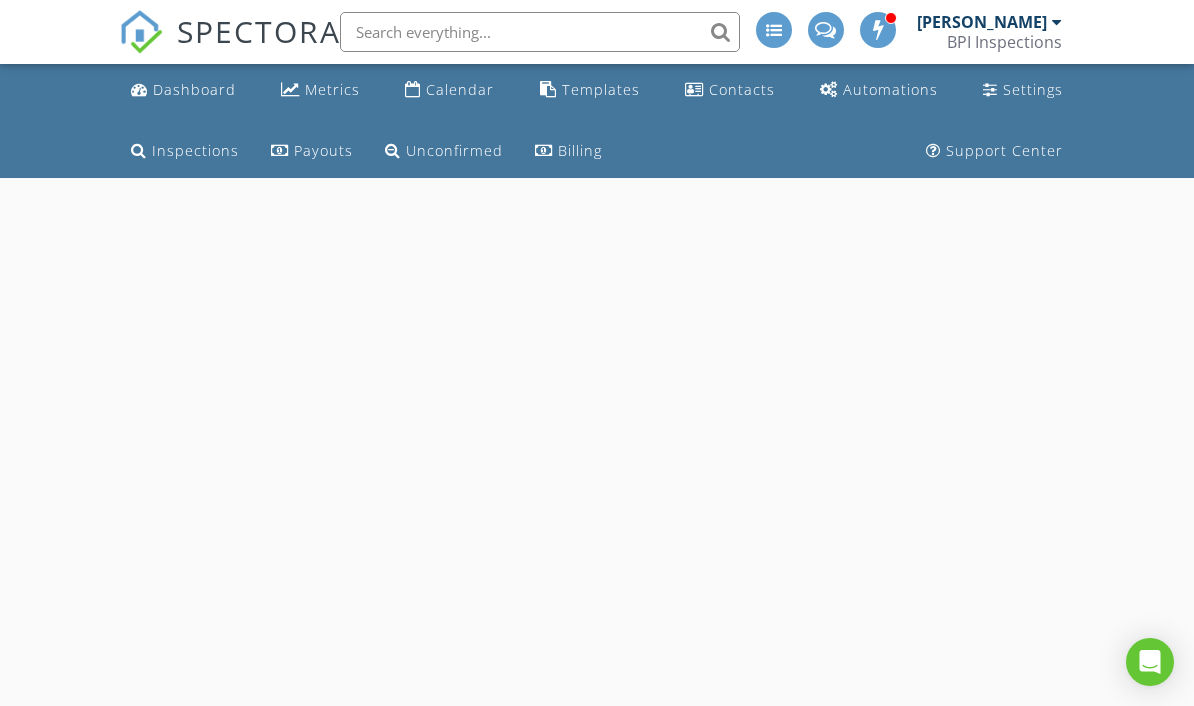 scroll, scrollTop: 0, scrollLeft: 0, axis: both 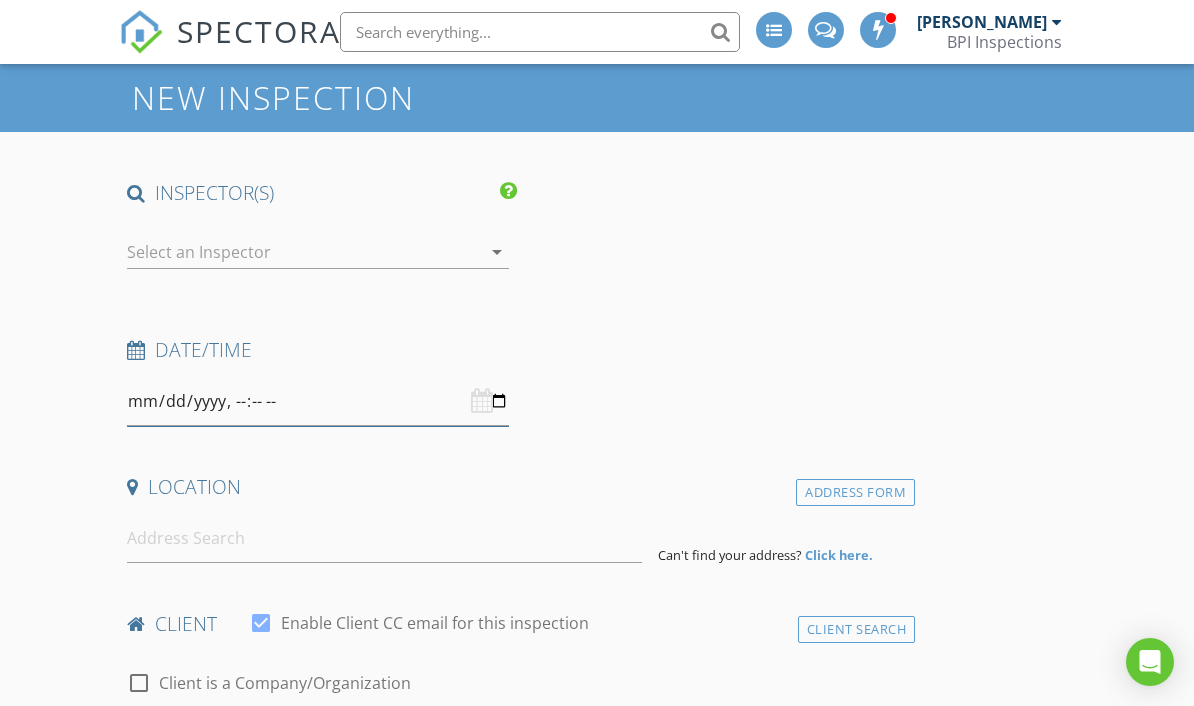click at bounding box center [318, 401] 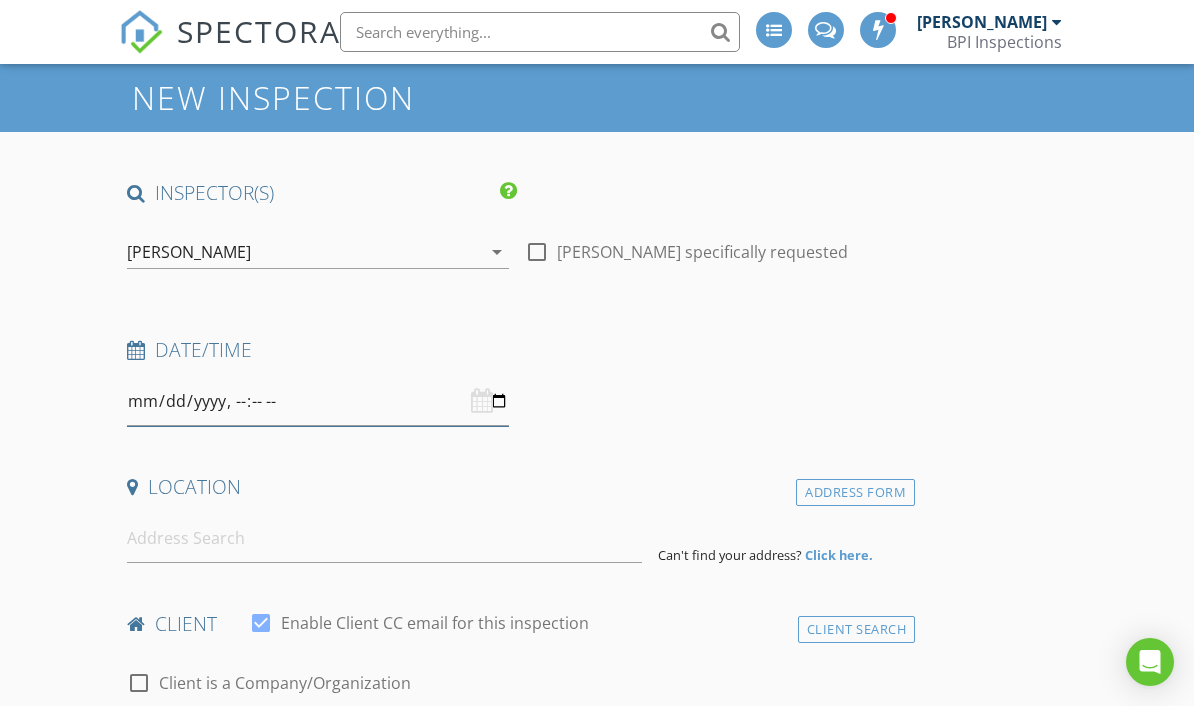 type on "2025-07-16T16:00" 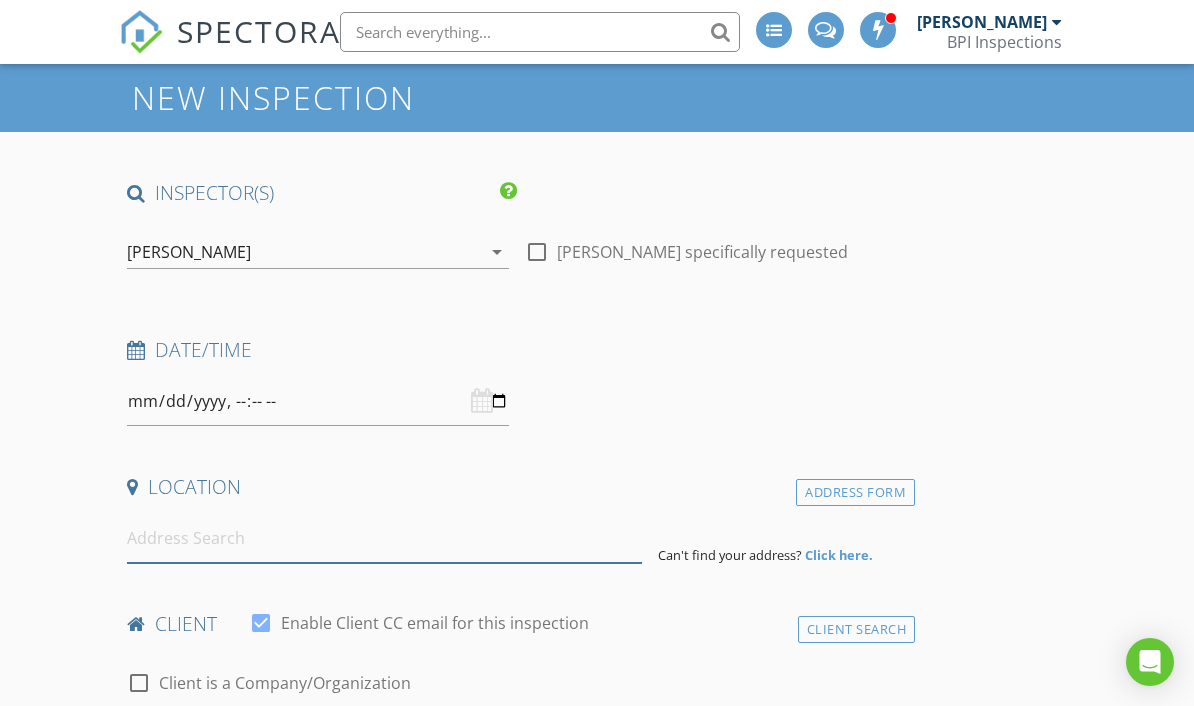 click at bounding box center [384, 538] 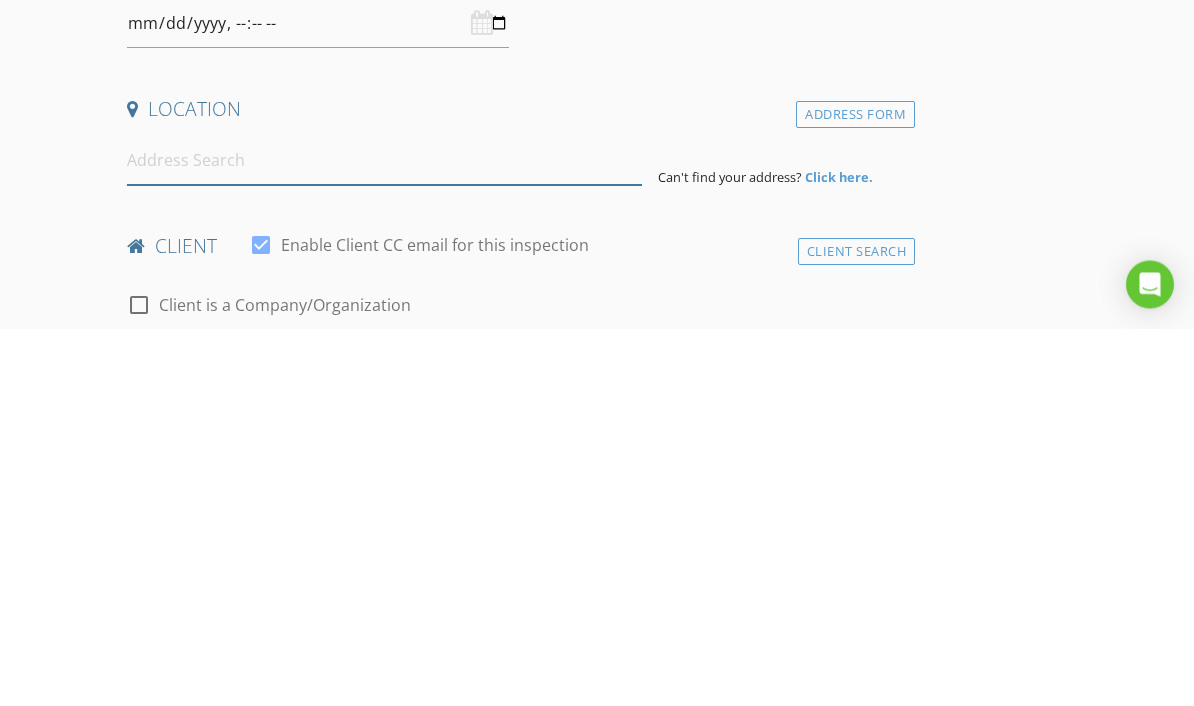 type on "3" 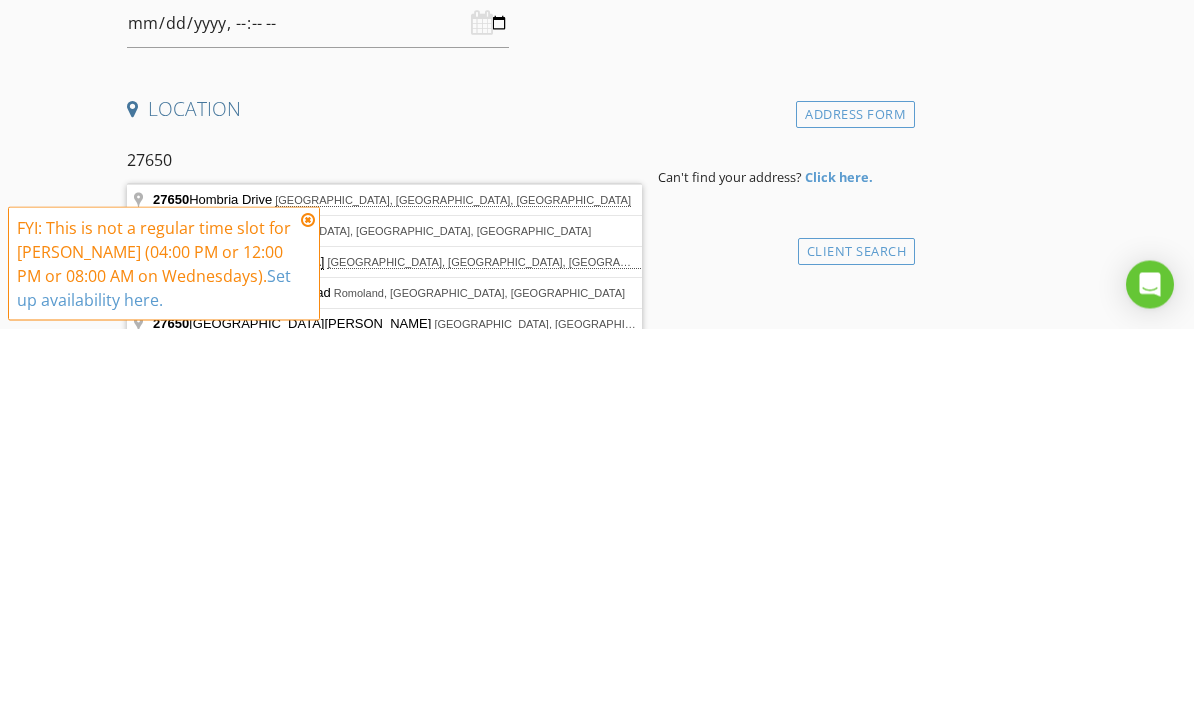 type on "27650 Hombria Drive, Cathedral City, CA, USA" 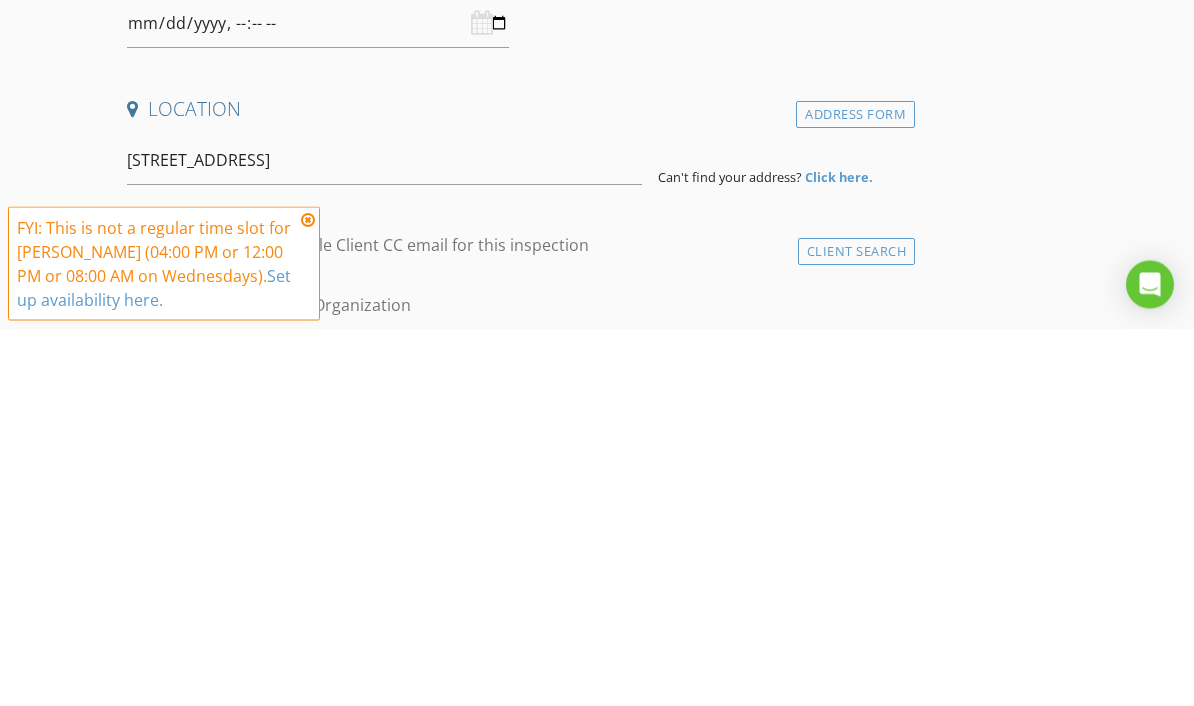 scroll, scrollTop: 492, scrollLeft: 0, axis: vertical 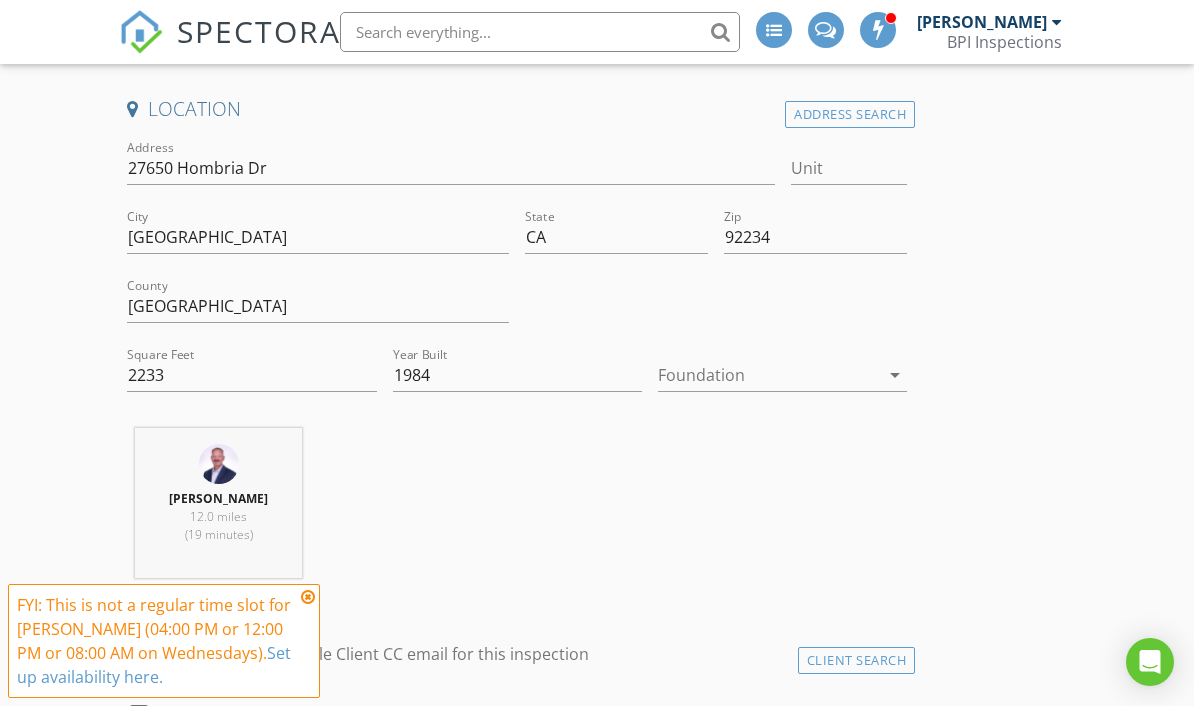 click at bounding box center [768, 375] 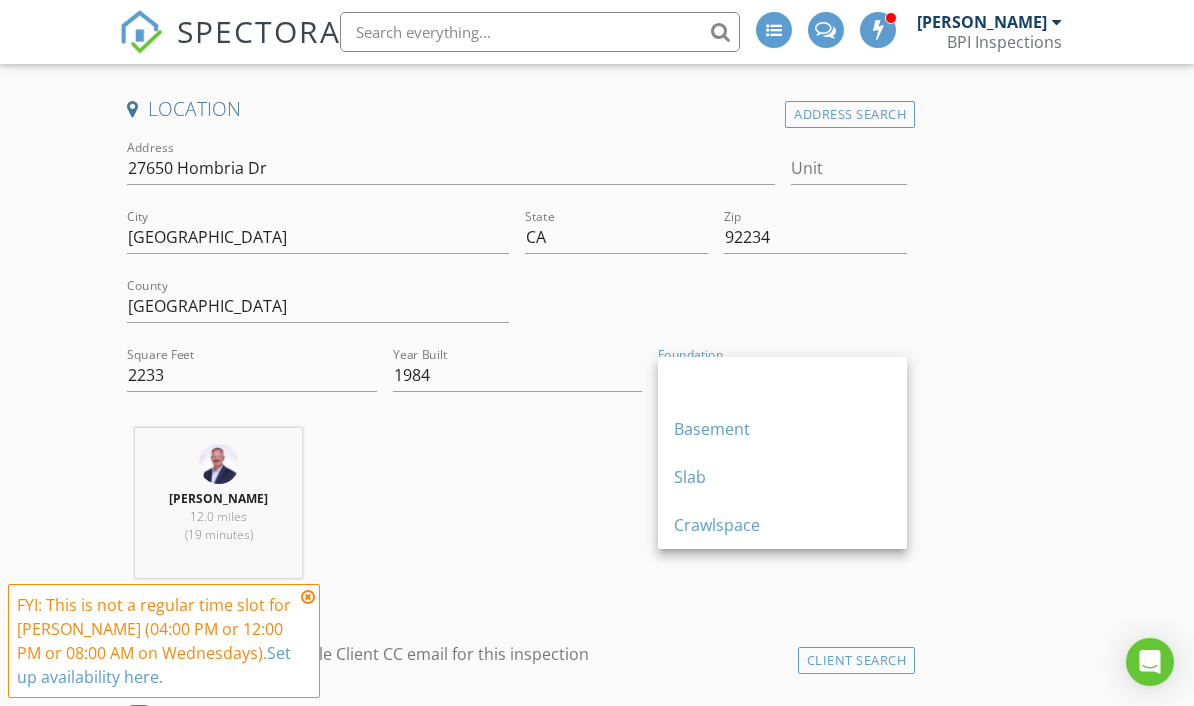 click on "Slab" at bounding box center [782, 477] 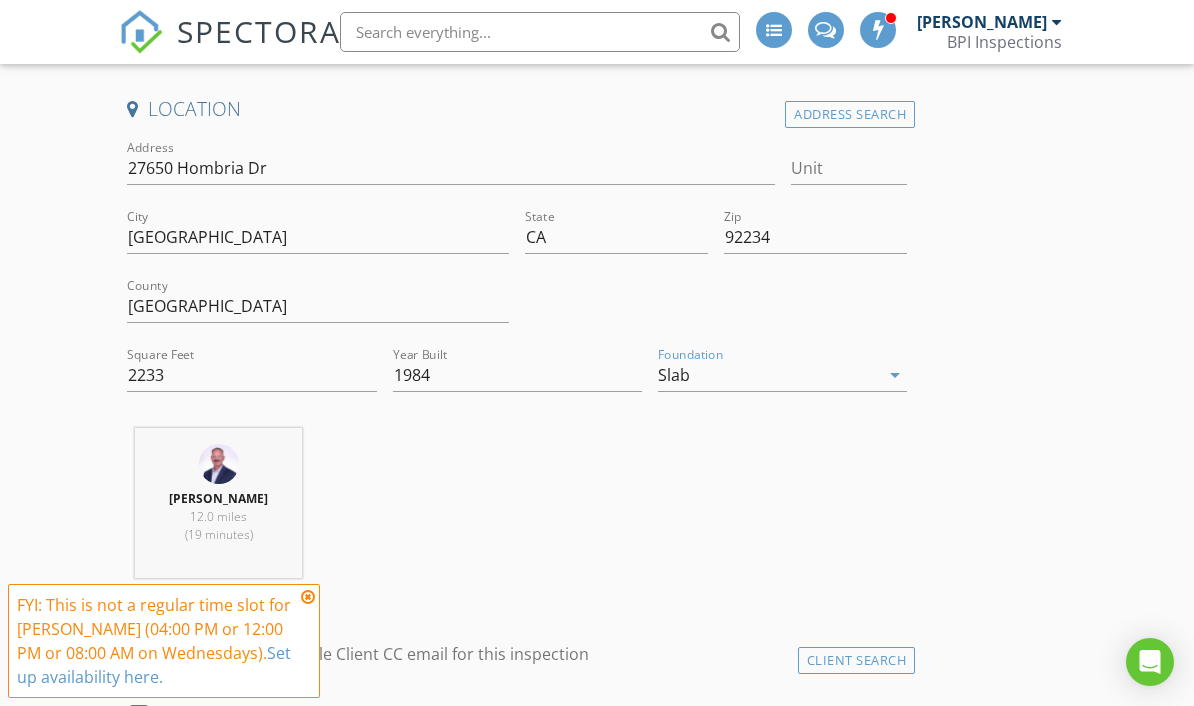 click at bounding box center (308, 597) 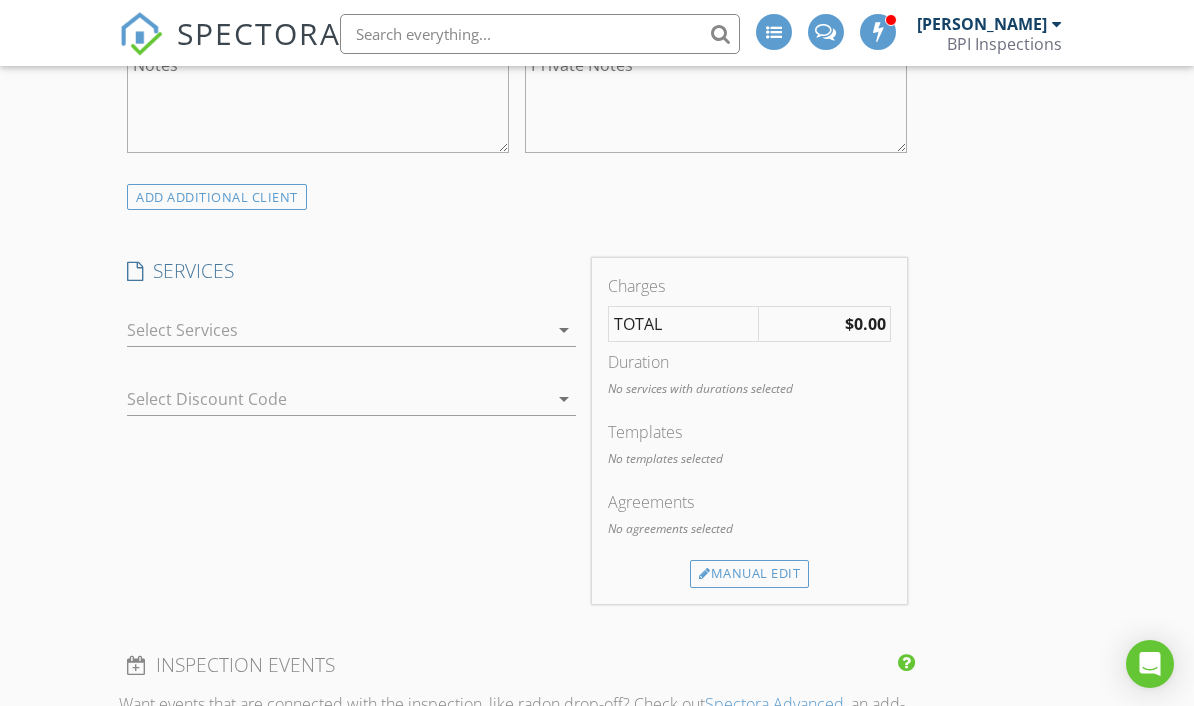 click at bounding box center [337, 328] 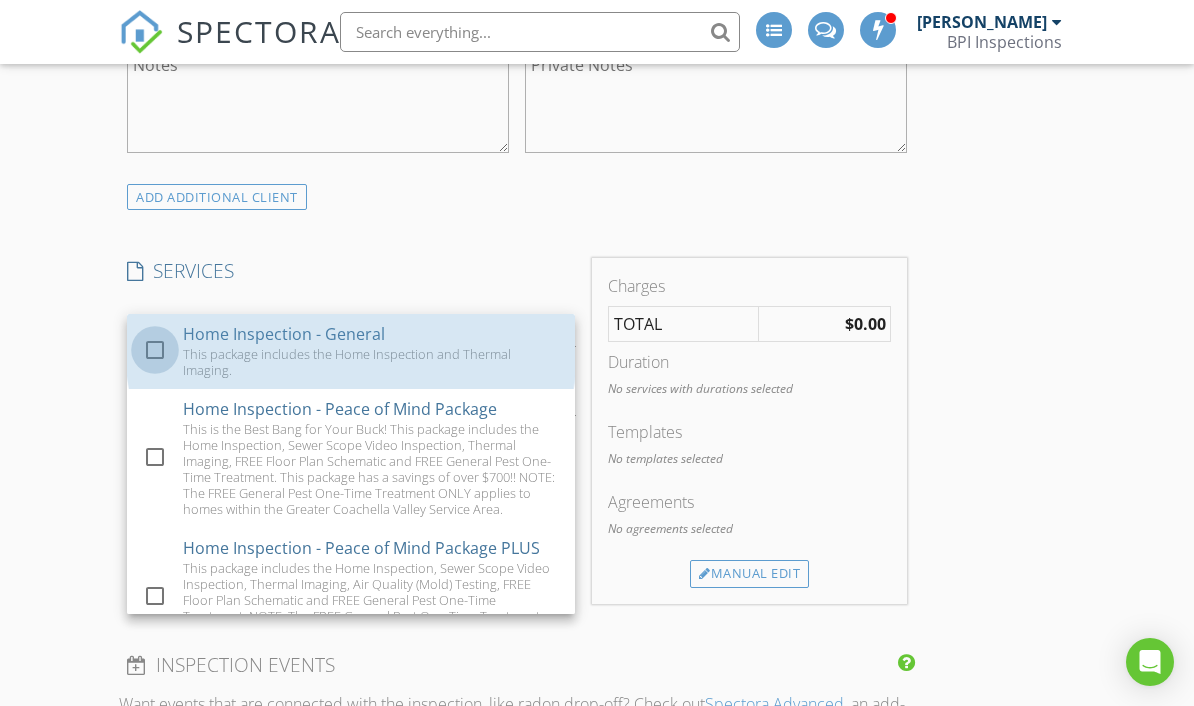 click at bounding box center [155, 350] 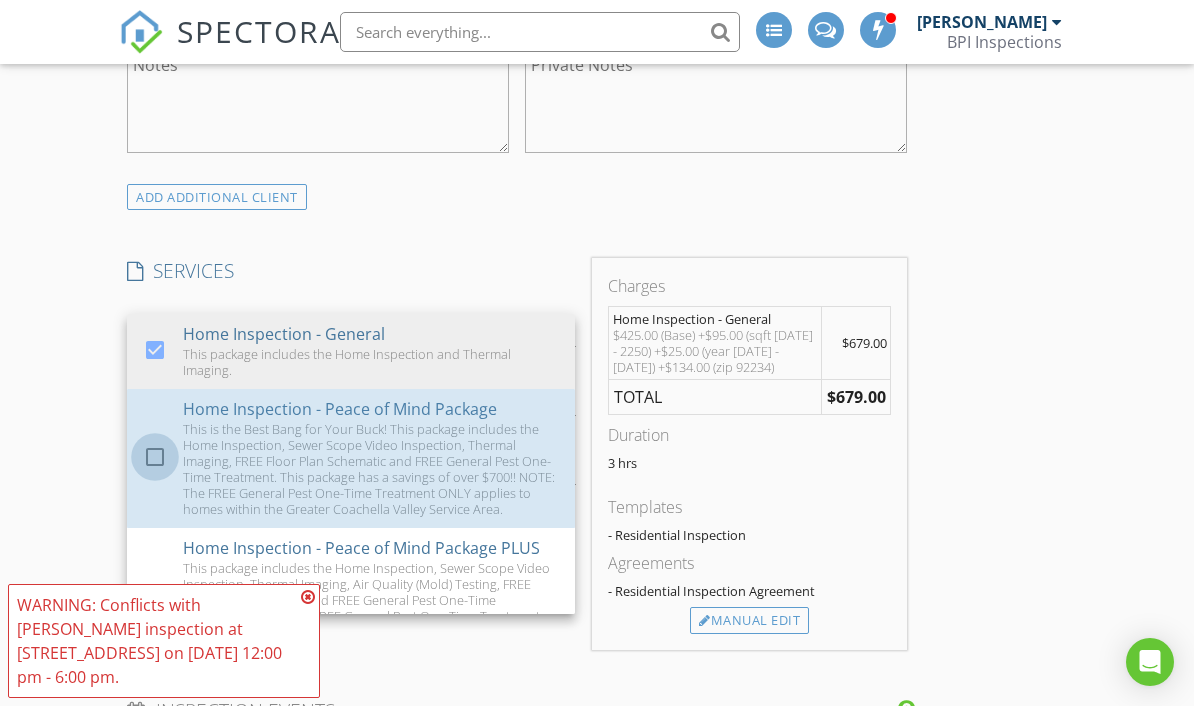 click at bounding box center [155, 457] 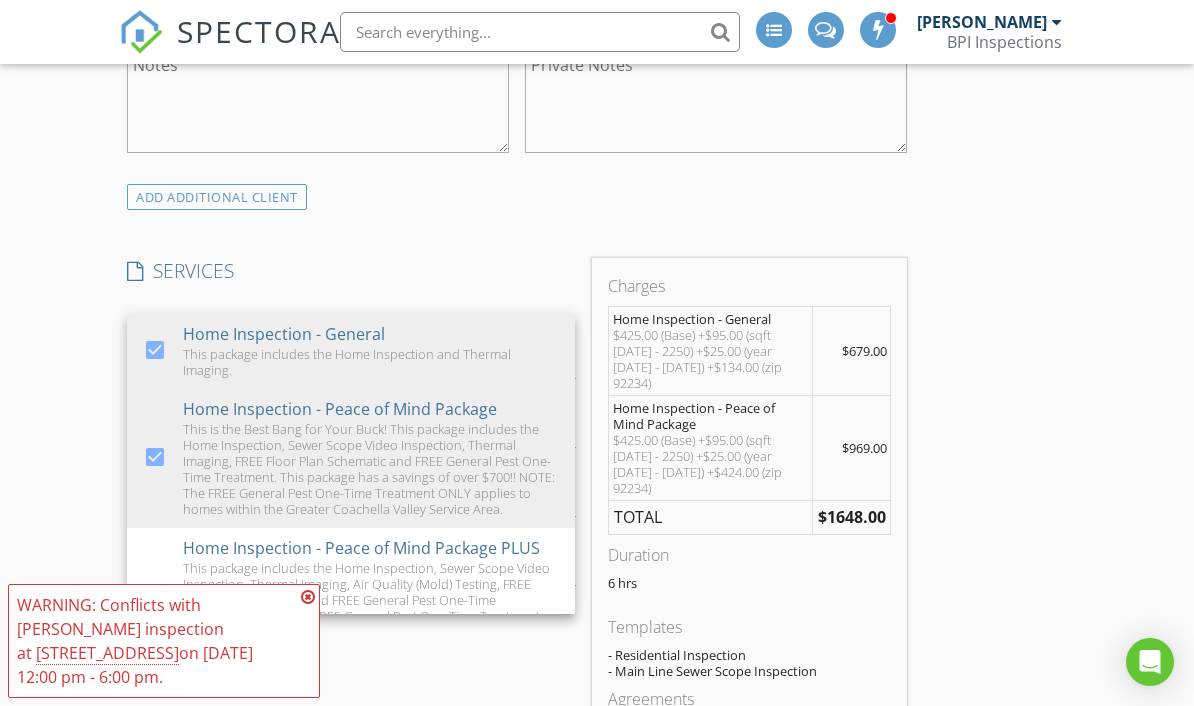 click on "INSPECTOR(S)
check_box   Coy Bradstreet   PRIMARY   Coy Bradstreet arrow_drop_down   check_box_outline_blank Coy Bradstreet specifically requested
Date/Time
Location
Address Search       Address 27650 Hombria Dr   Unit   City Cathedral City   State CA   Zip 92234   County Riverside     Square Feet 2233   Year Built 1984   Foundation Slab arrow_drop_down     Coy Bradstreet     12.0 miles     (19 minutes)
client
check_box Enable Client CC email for this inspection   Client Search     check_box_outline_blank Client is a Company/Organization     First Name   Last Name   Email   CC Email   Phone         Tags         Notes   Private Notes
ADD ADDITIONAL client
SERVICES
check_box   Home Inspection - General   This package includes the Home Inspection and Thermal Imaging. check_box" at bounding box center (596, 1171) 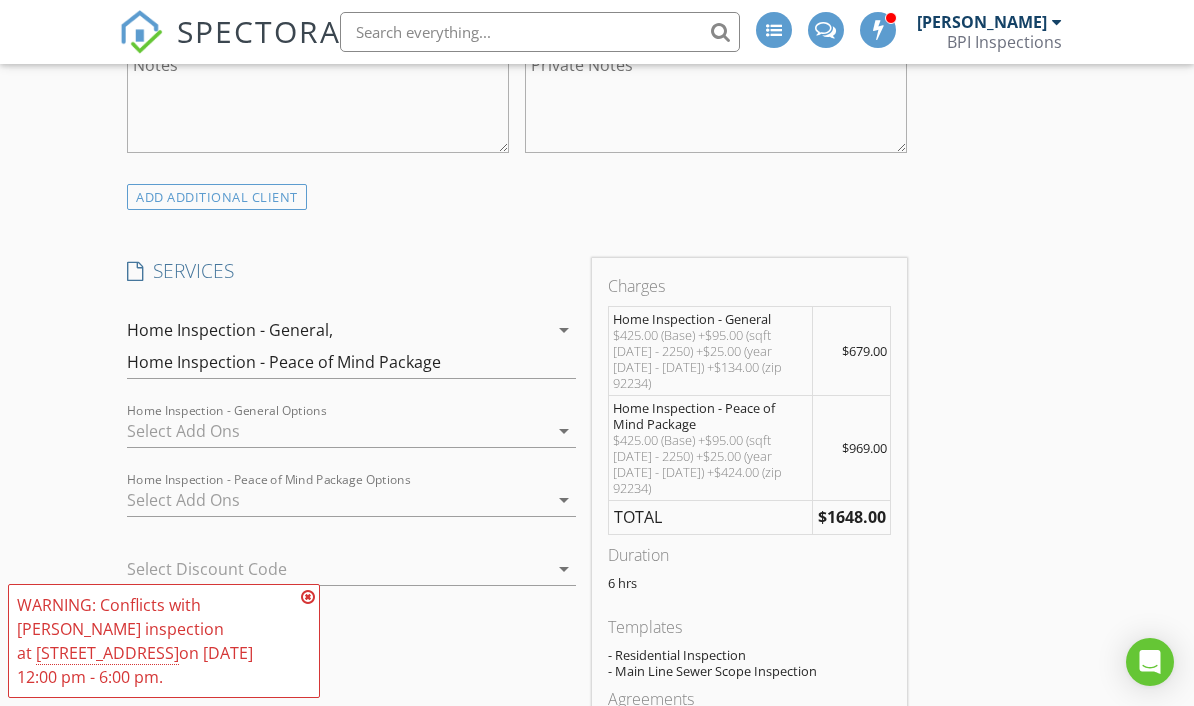 click at bounding box center [337, 431] 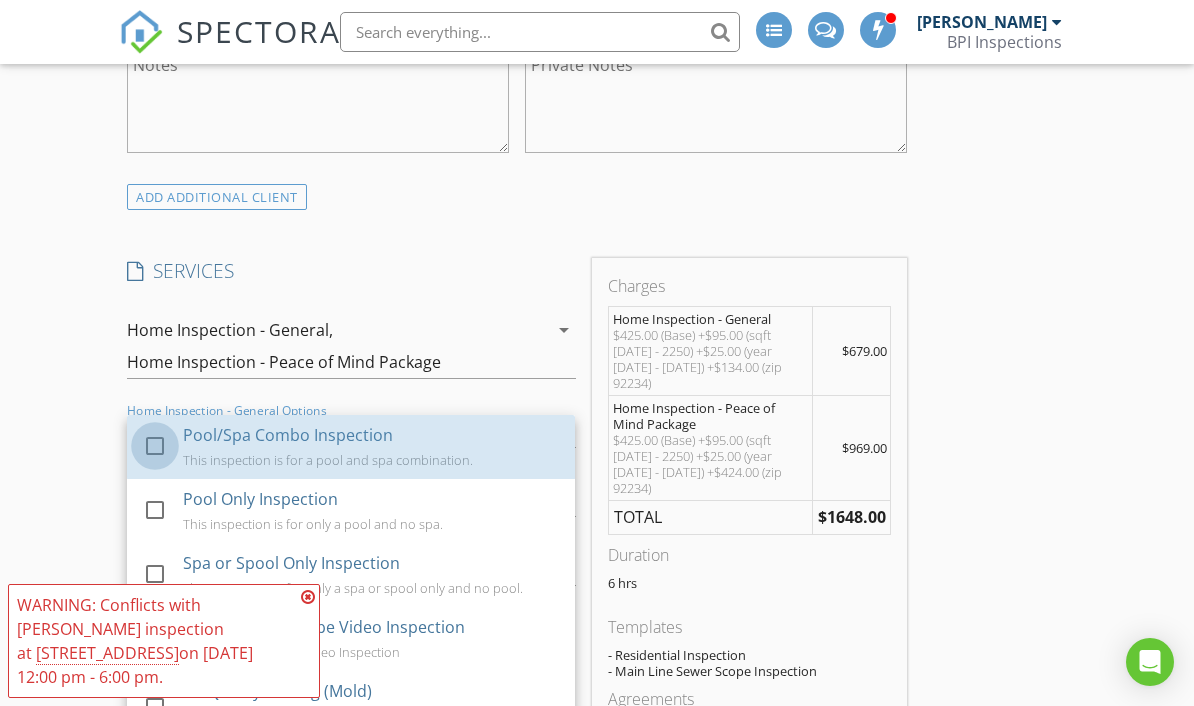 click at bounding box center (155, 446) 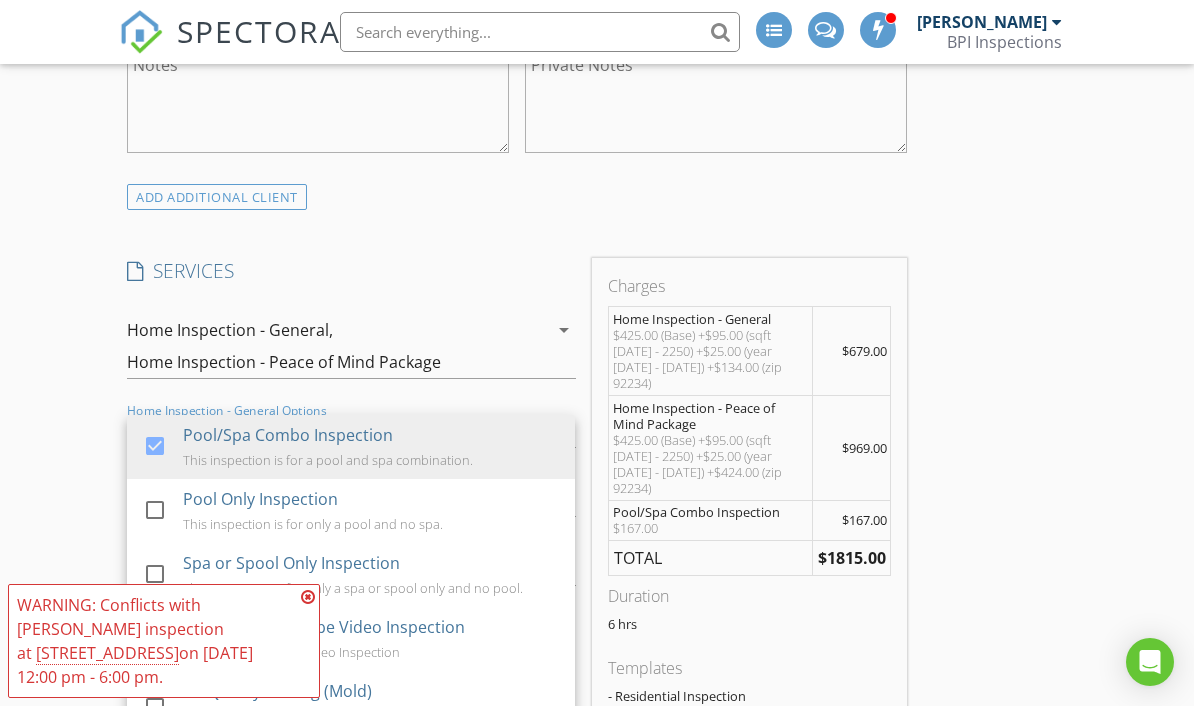 click on "New Inspection
INSPECTOR(S)
check_box   Coy Bradstreet   PRIMARY   Coy Bradstreet arrow_drop_down   check_box_outline_blank Coy Bradstreet specifically requested
Date/Time
Location
Address Search       Address 27650 Hombria Dr   Unit   City Cathedral City   State CA   Zip 92234   County Riverside     Square Feet 2233   Year Built 1984   Foundation Slab arrow_drop_down     Coy Bradstreet     12.0 miles     (19 minutes)
client
check_box Enable Client CC email for this inspection   Client Search     check_box_outline_blank Client is a Company/Organization     First Name   Last Name   Email   CC Email   Phone         Tags         Notes   Private Notes
ADD ADDITIONAL client
SERVICES
check_box   Home Inspection - General   check_box   Home Inspection - Peace of Mind Package" at bounding box center (597, 1157) 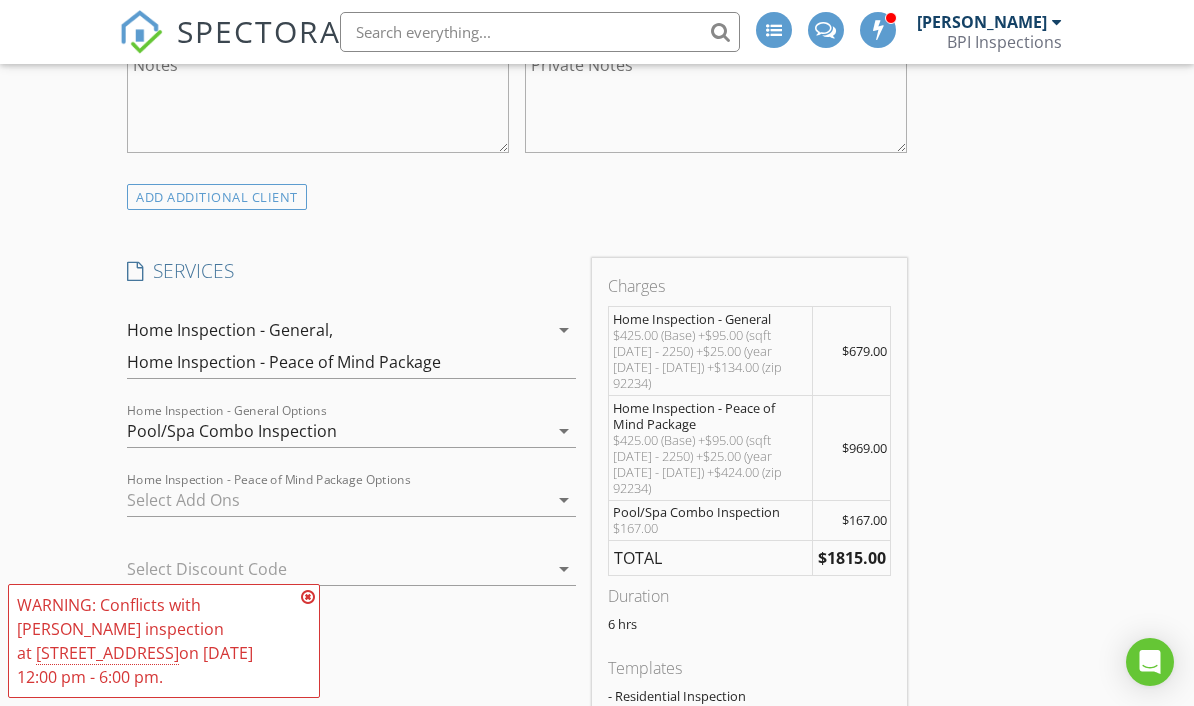 click at bounding box center [337, 500] 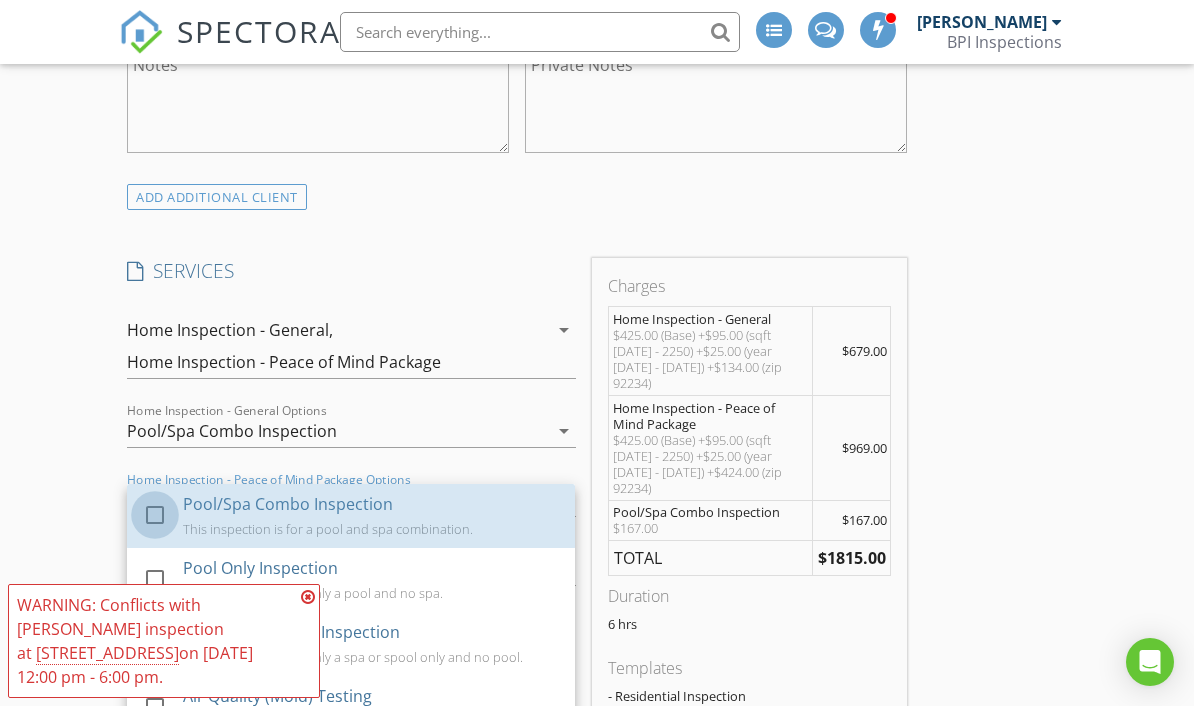 click at bounding box center (155, 515) 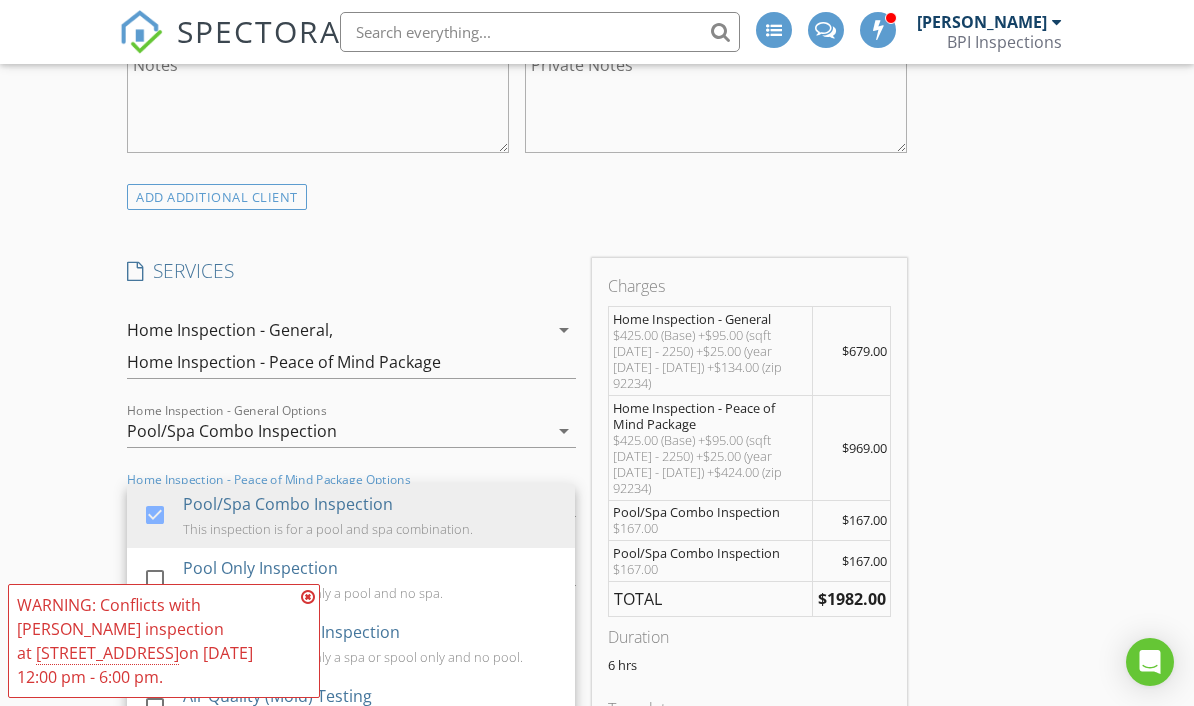 click on "INSPECTOR(S)
check_box   Coy Bradstreet   PRIMARY   Coy Bradstreet arrow_drop_down   check_box_outline_blank Coy Bradstreet specifically requested
Date/Time
Location
Address Search       Address 27650 Hombria Dr   Unit   City Cathedral City   State CA   Zip 92234   County Riverside     Square Feet 2233   Year Built 1984   Foundation Slab arrow_drop_down     Coy Bradstreet     12.0 miles     (19 minutes)
client
check_box Enable Client CC email for this inspection   Client Search     check_box_outline_blank Client is a Company/Organization     First Name   Last Name   Email   CC Email   Phone         Tags         Notes   Private Notes
ADD ADDITIONAL client
SERVICES
check_box   Home Inspection - General   This package includes the Home Inspection and Thermal Imaging. check_box" at bounding box center [596, 1211] 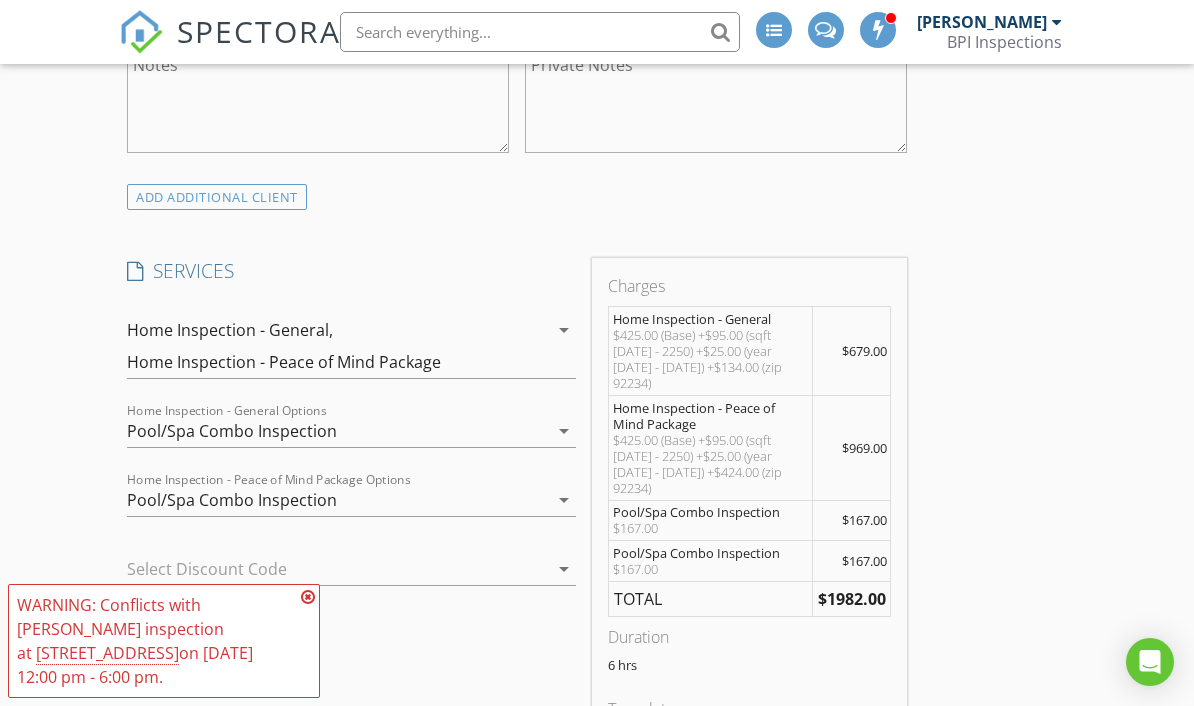 click at bounding box center (308, 597) 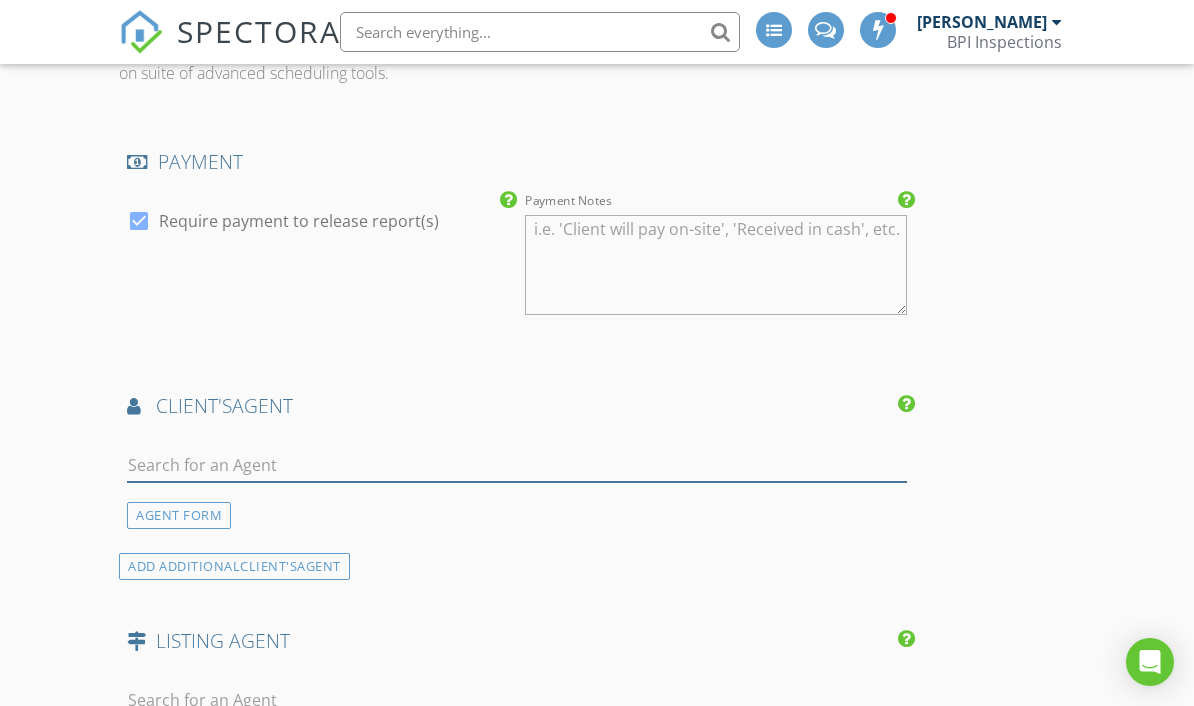 click at bounding box center [517, 465] 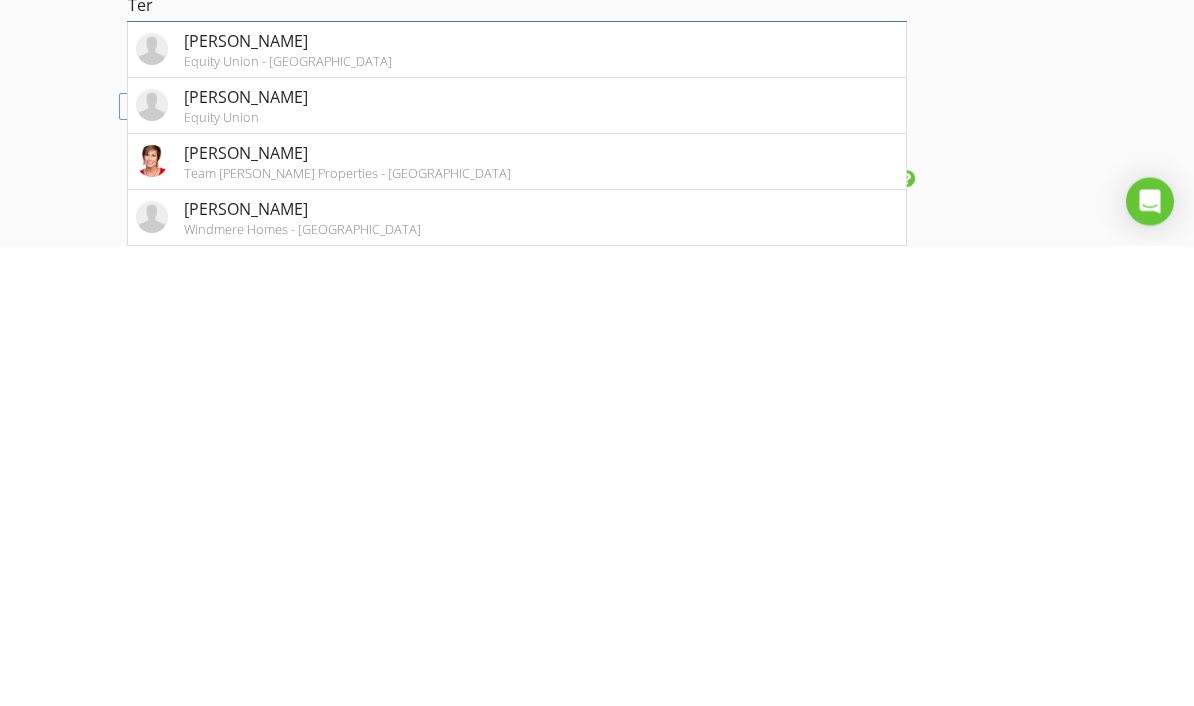 scroll, scrollTop: 2364, scrollLeft: 0, axis: vertical 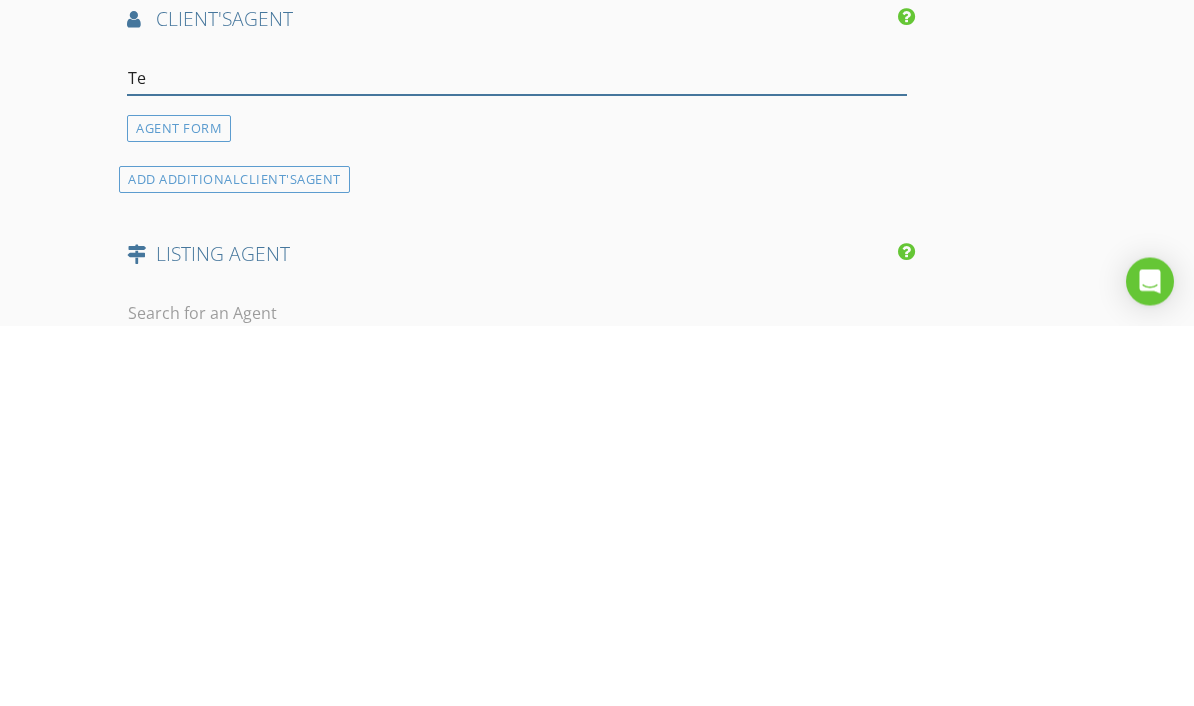 type on "T" 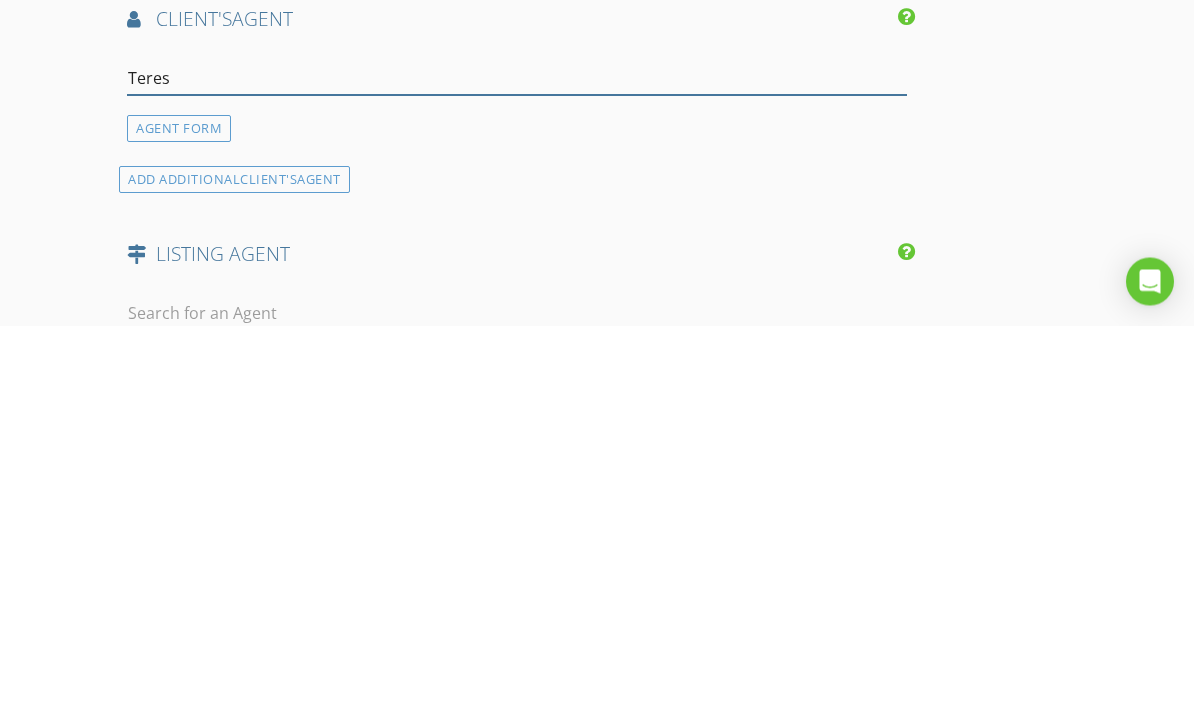 type on "Teresa" 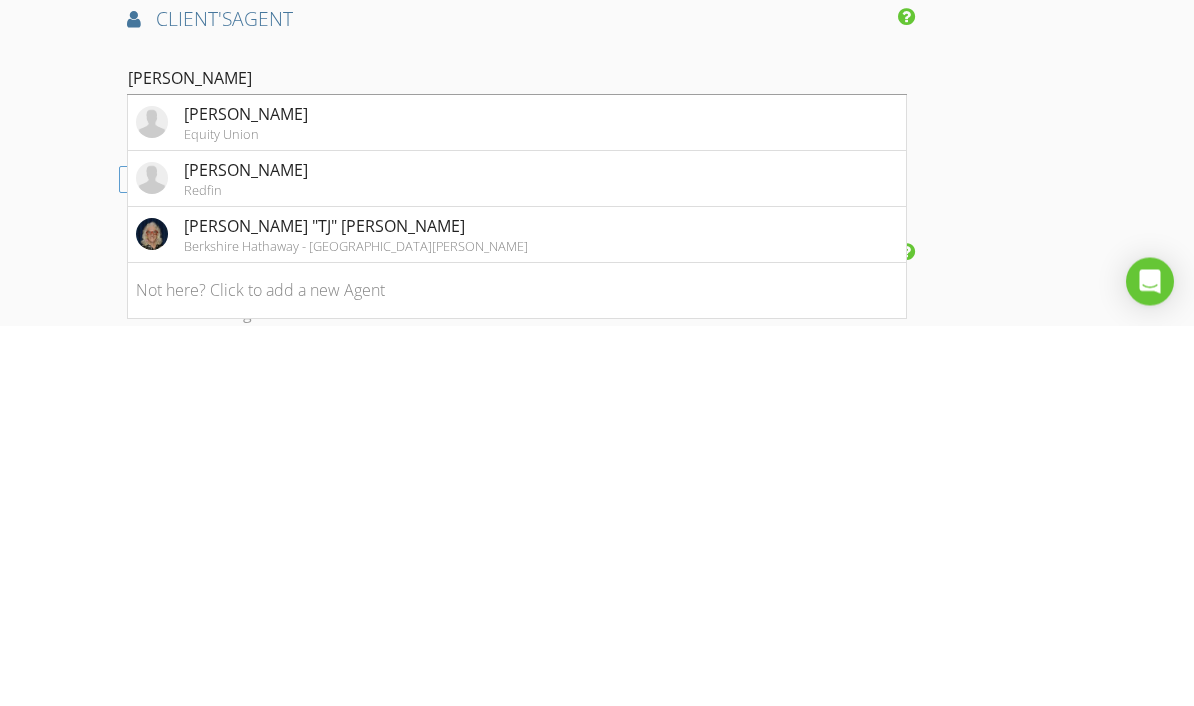 click on "Teresa Snyder
Redfin" at bounding box center [517, 560] 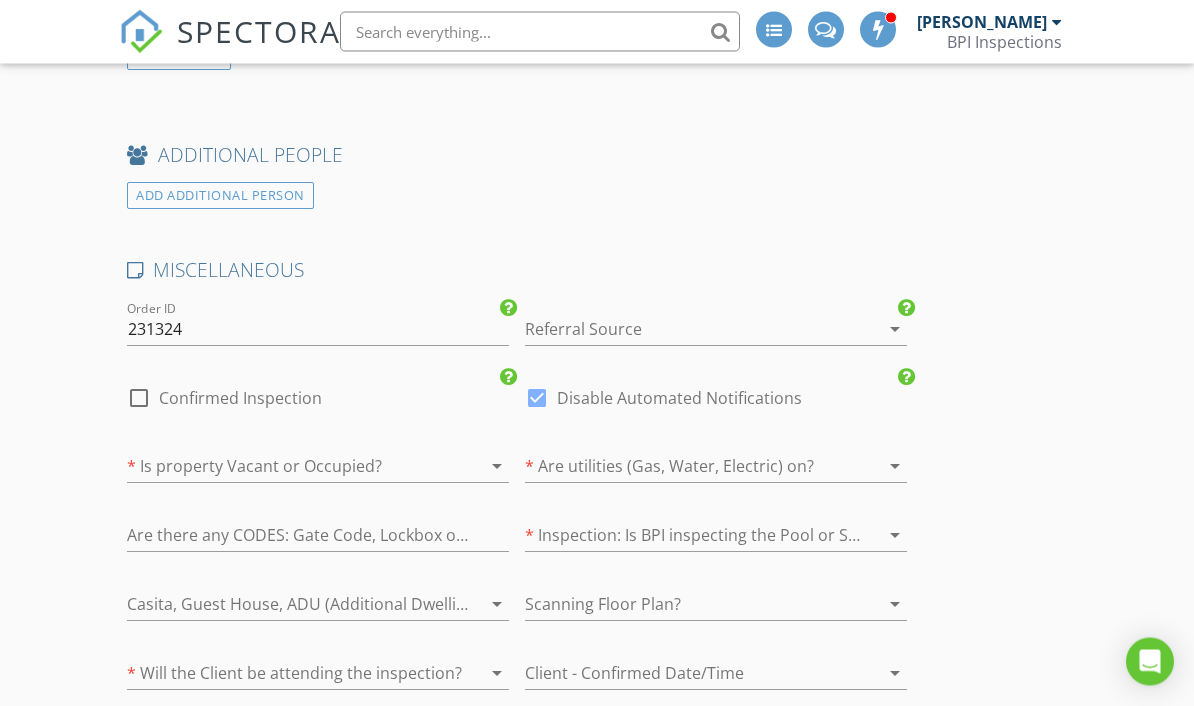 scroll, scrollTop: 3486, scrollLeft: 0, axis: vertical 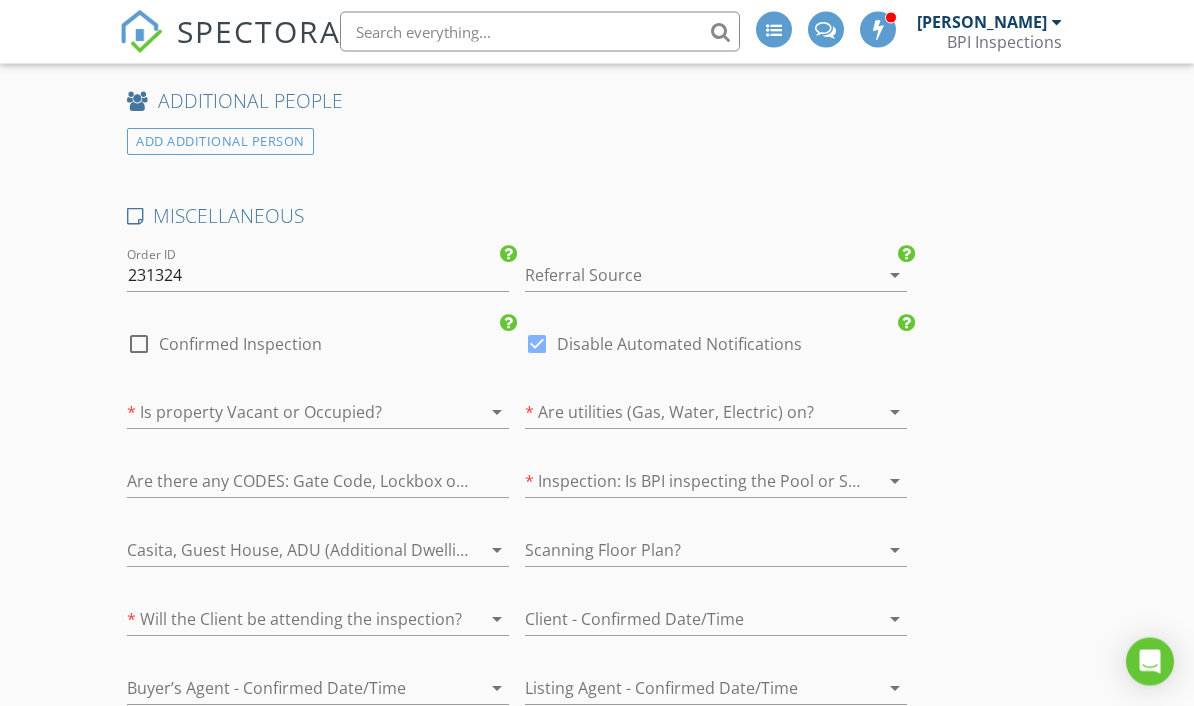 click at bounding box center (688, 276) 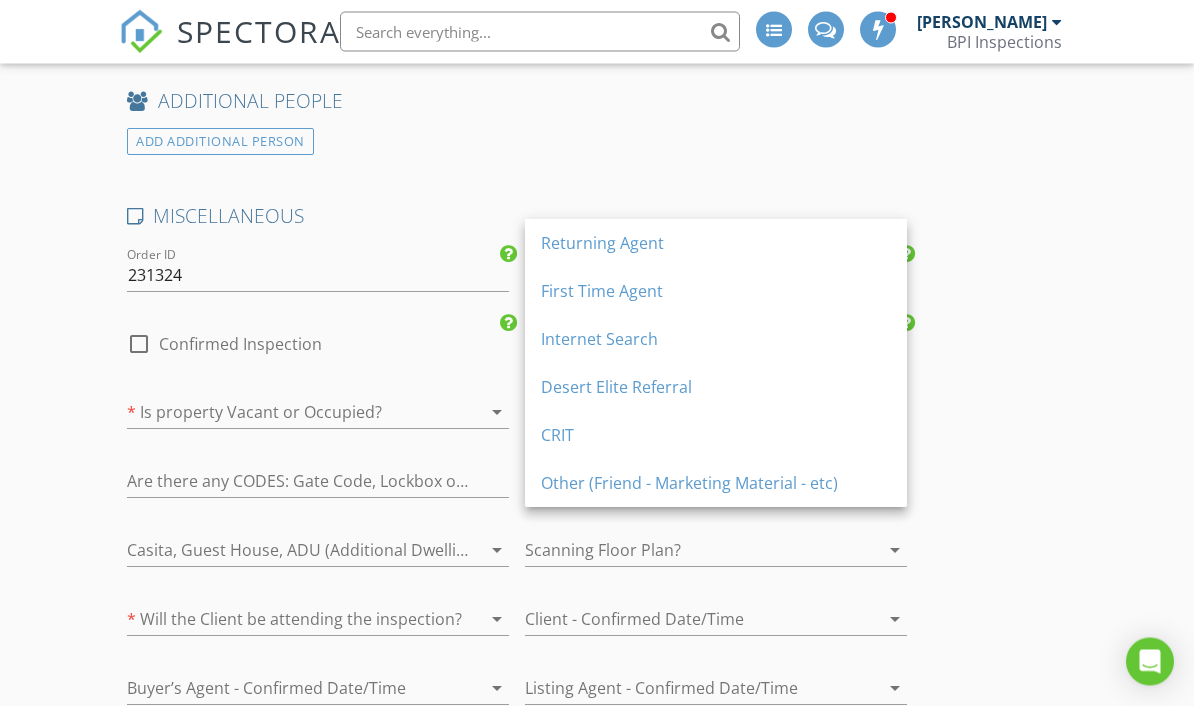 scroll, scrollTop: 3487, scrollLeft: 0, axis: vertical 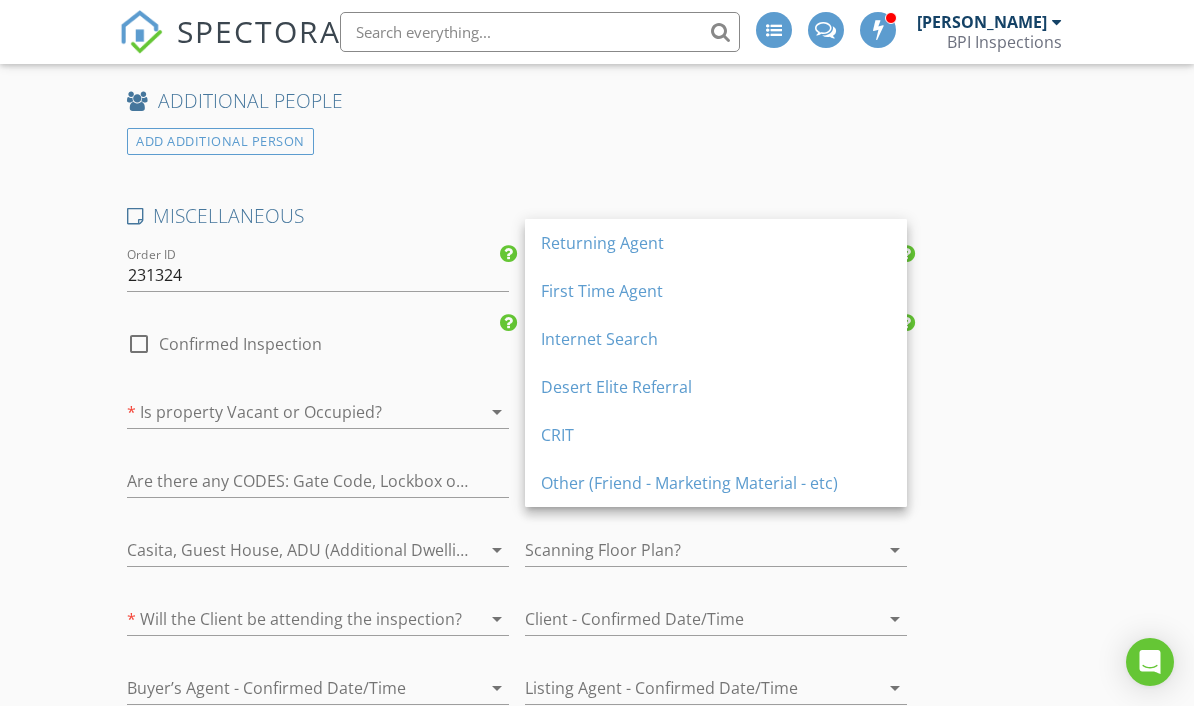 click on "Returning Agent" at bounding box center (716, 243) 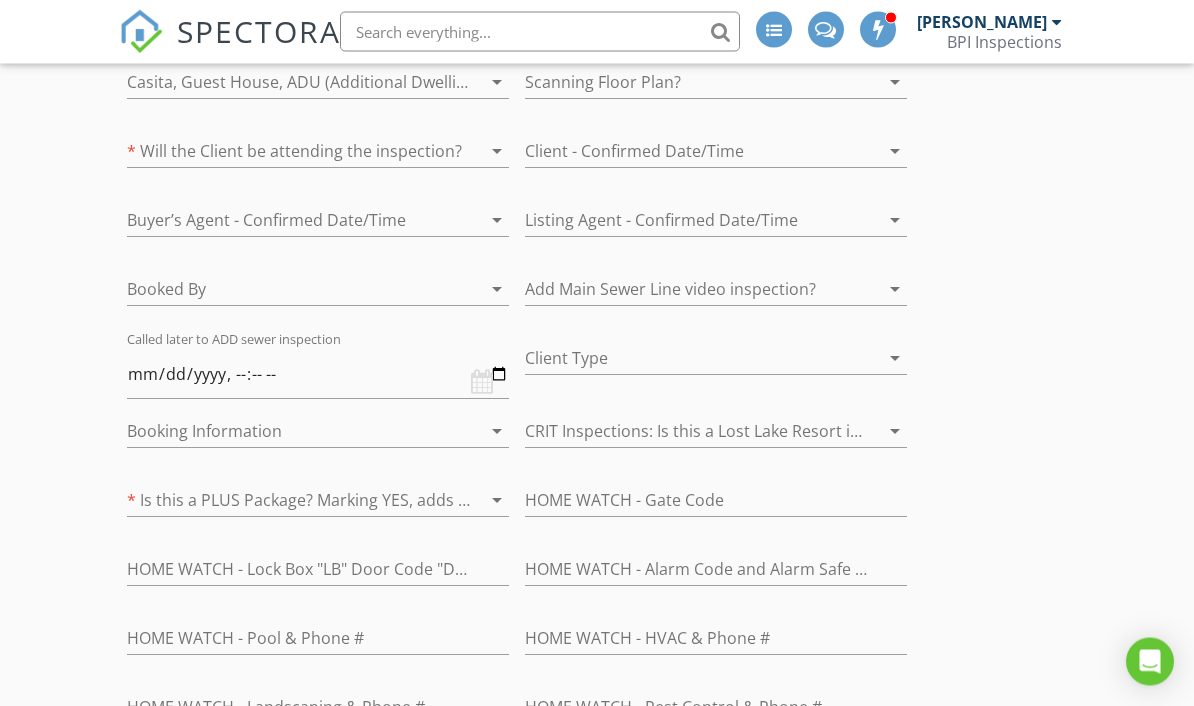 scroll, scrollTop: 3955, scrollLeft: 0, axis: vertical 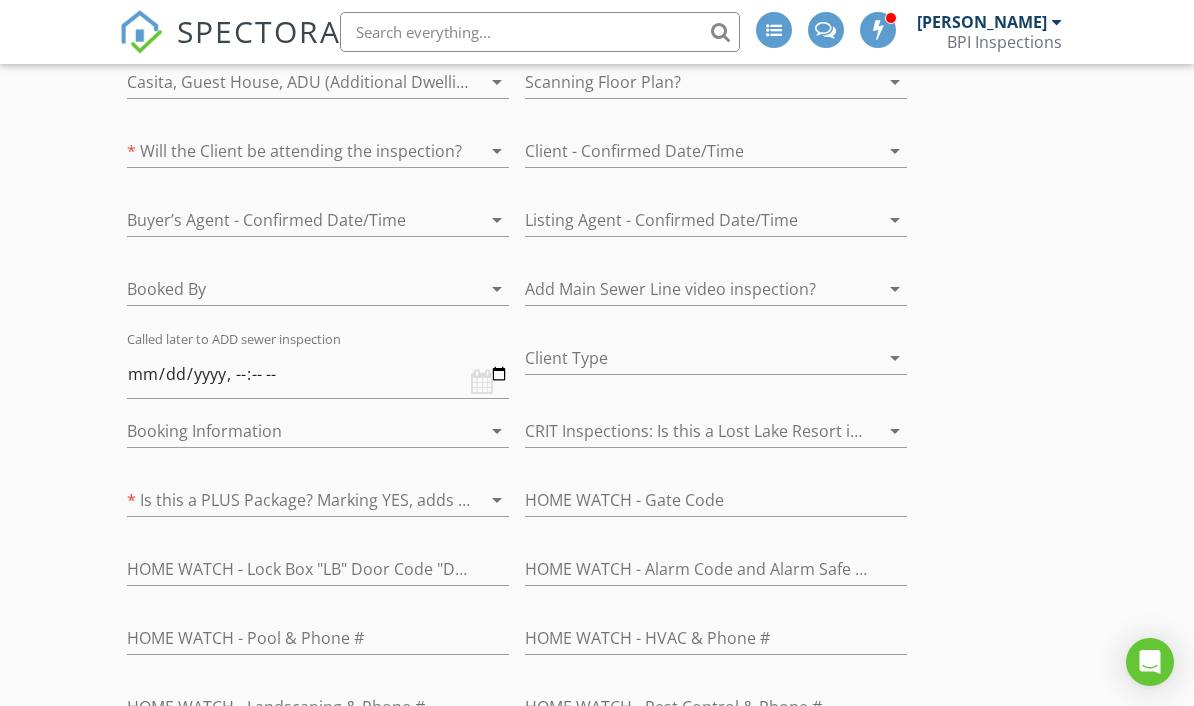 click at bounding box center [290, 289] 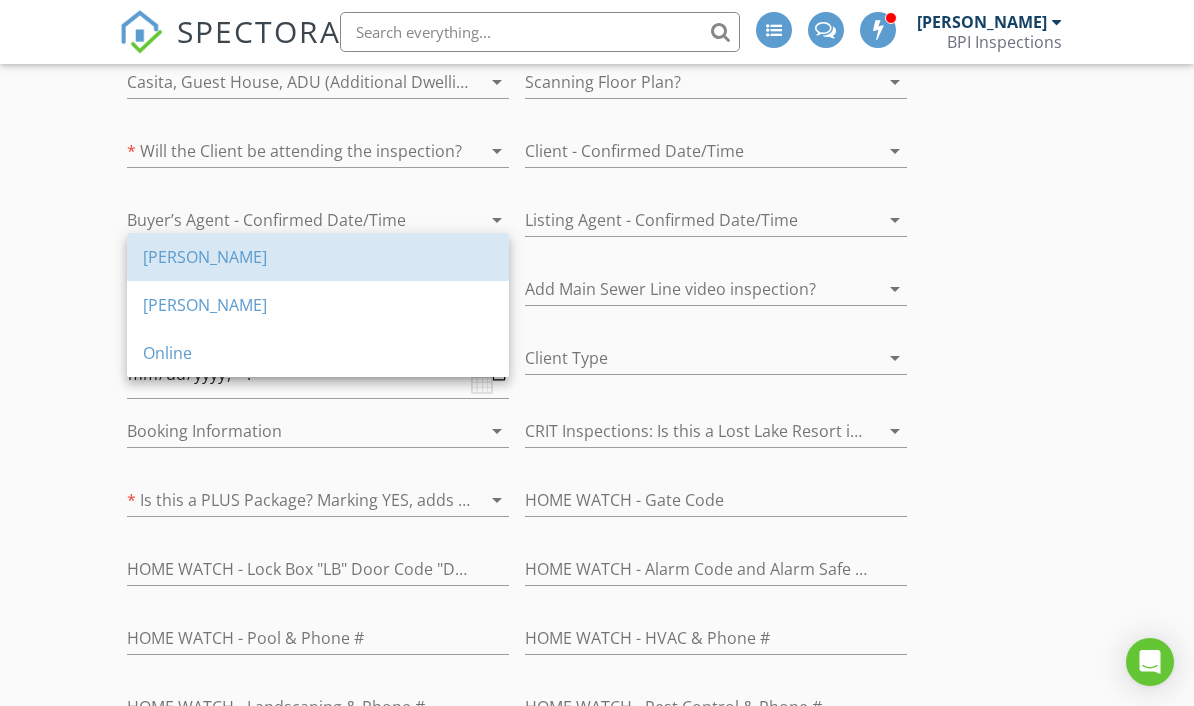 click on "[PERSON_NAME]" at bounding box center (318, 257) 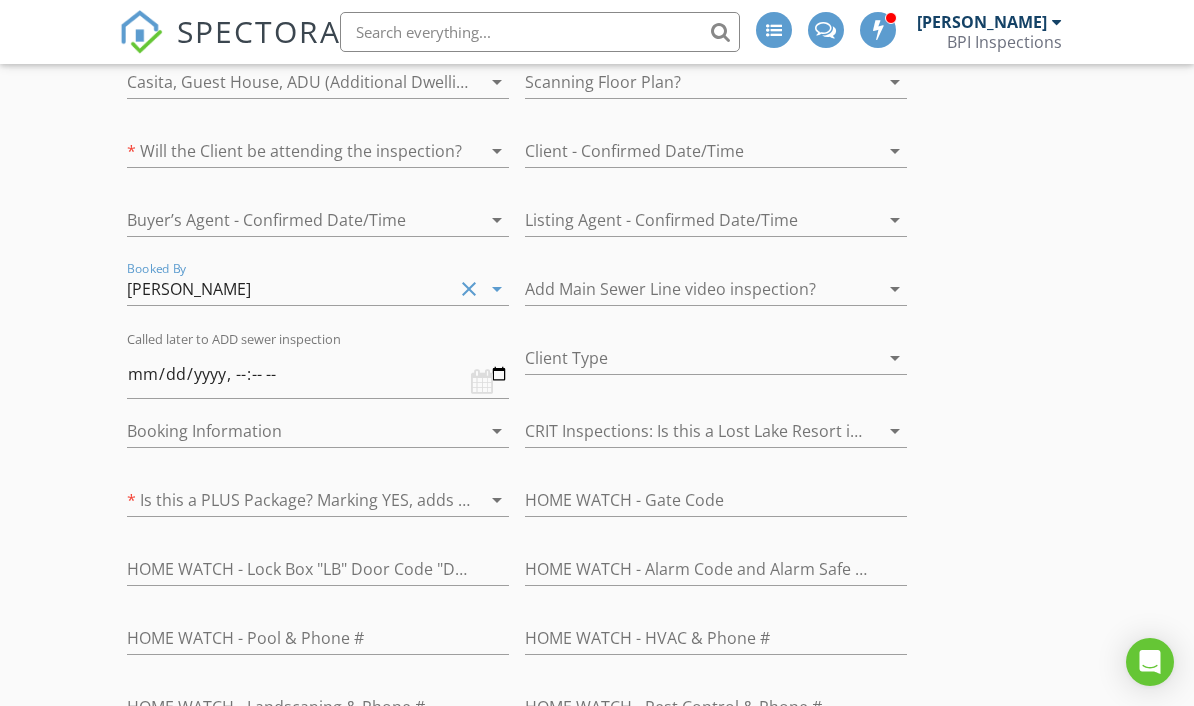 click at bounding box center [688, 358] 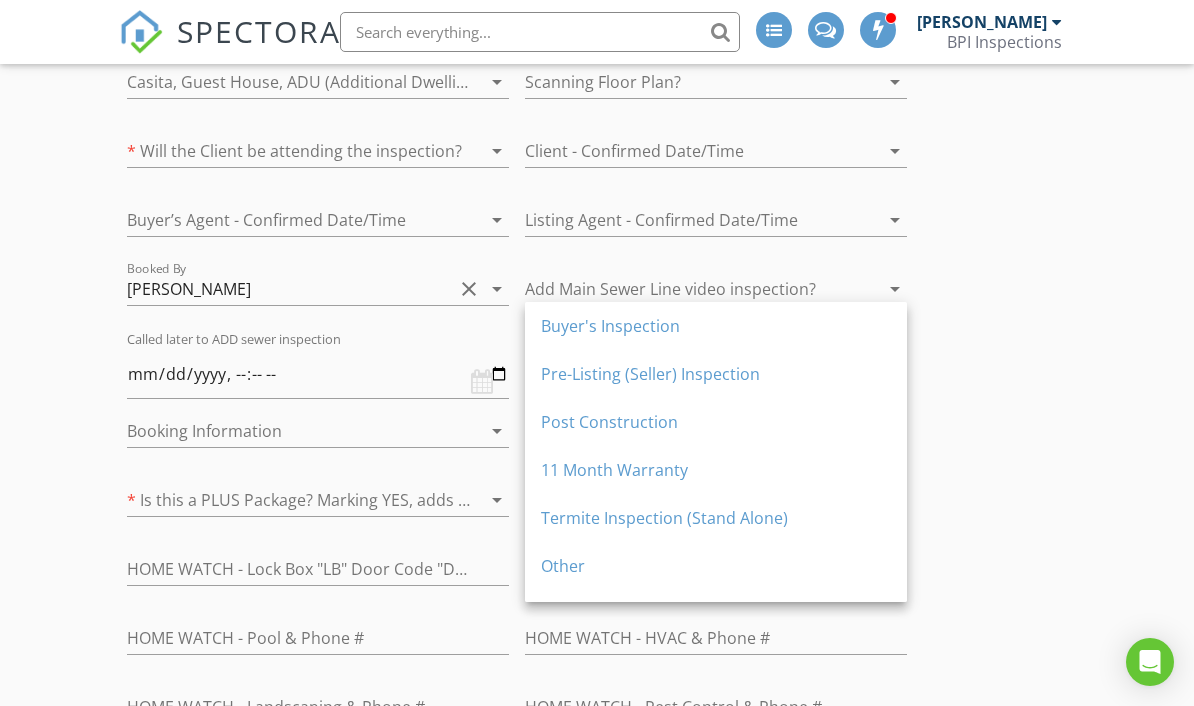 click on "Buyer's Inspection" at bounding box center [716, 326] 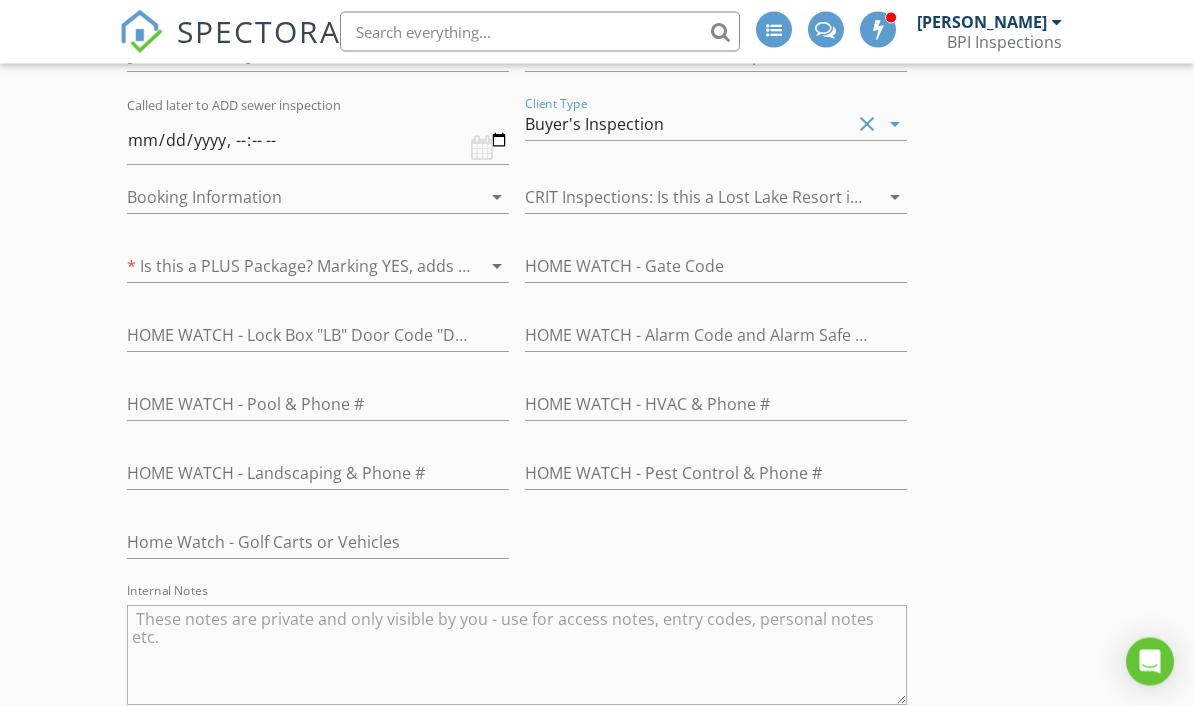 click at bounding box center (290, 198) 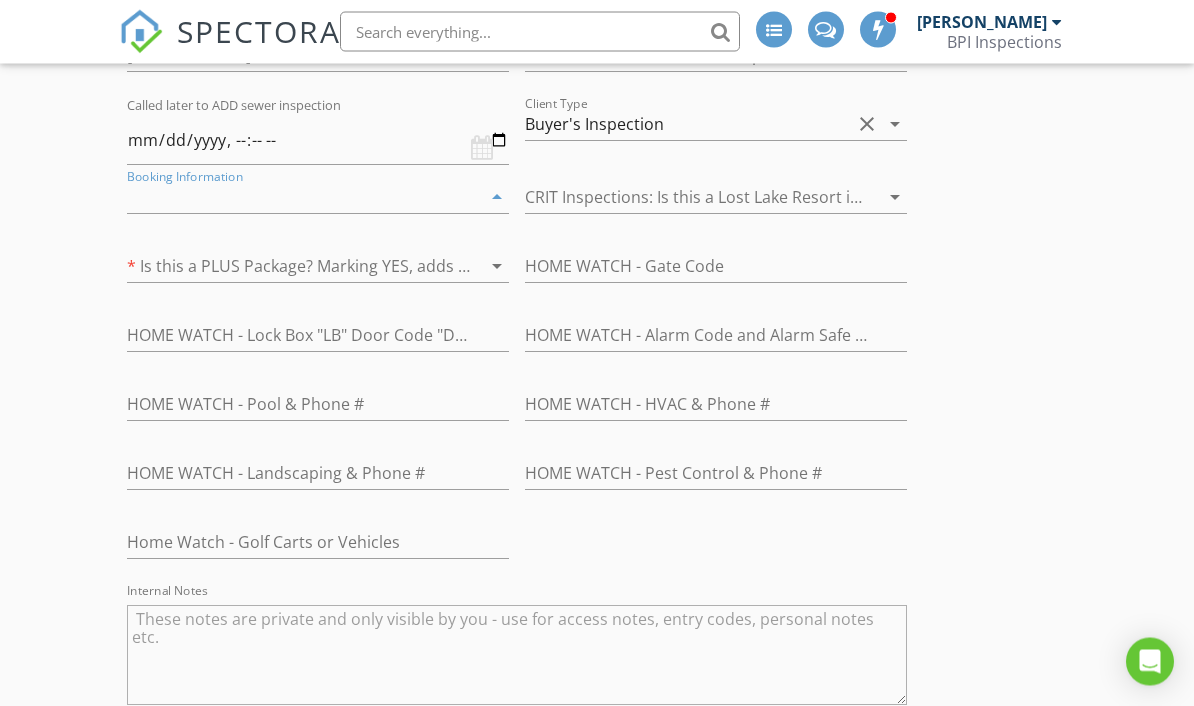 scroll, scrollTop: 4189, scrollLeft: 0, axis: vertical 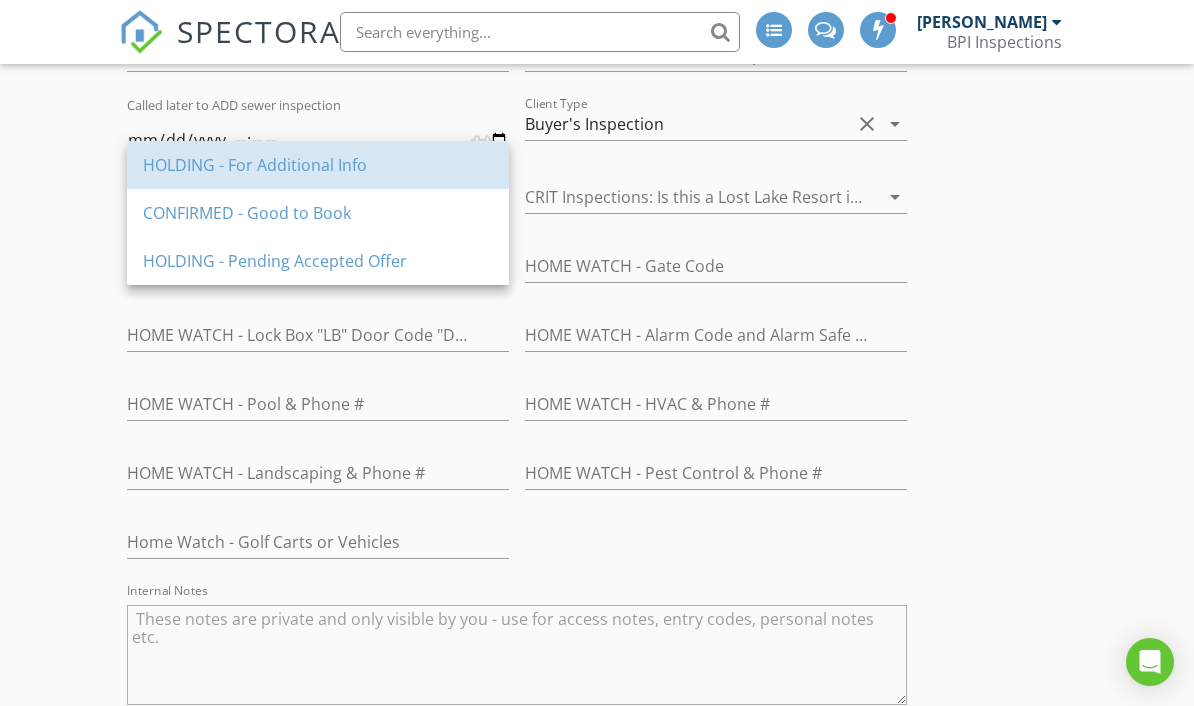 click on "HOLDING - For Additional Info" at bounding box center [318, 165] 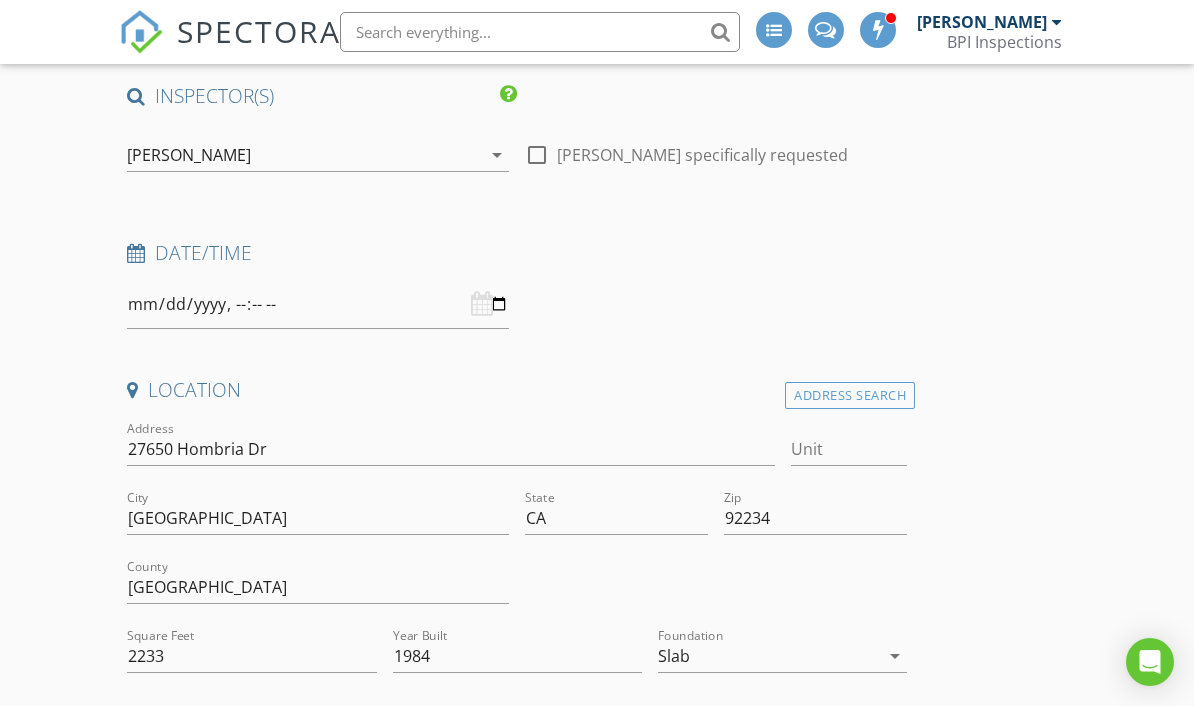 scroll, scrollTop: 209, scrollLeft: 0, axis: vertical 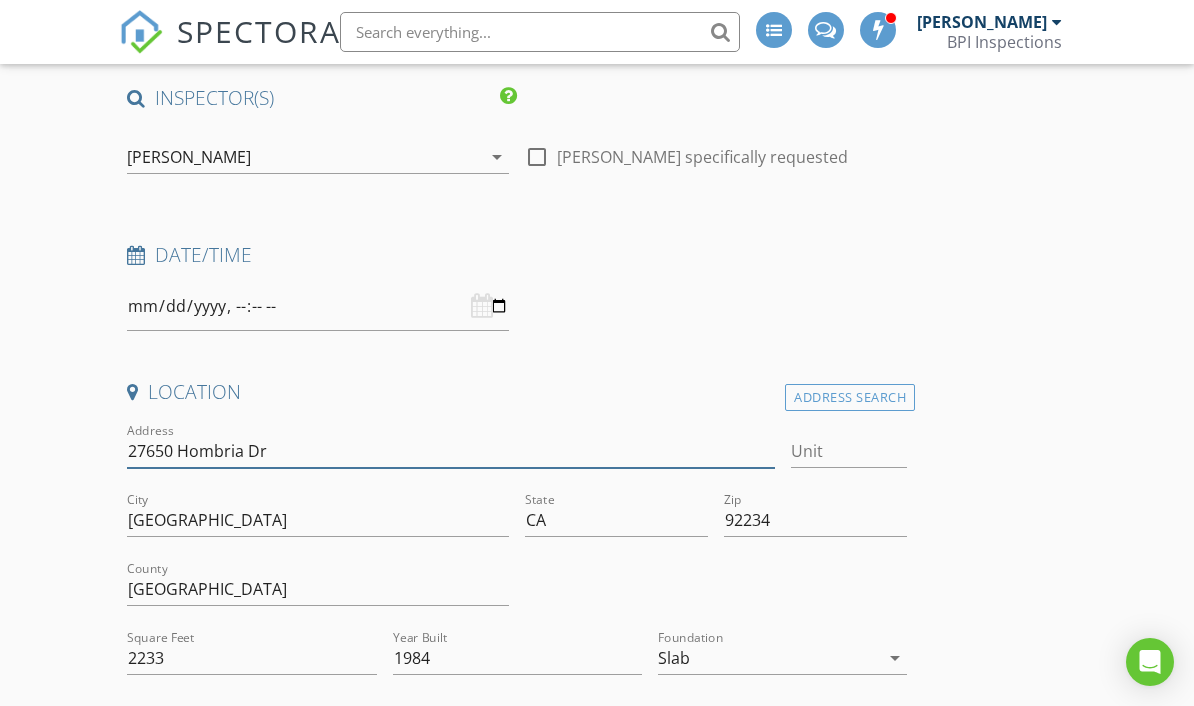 click on "27650 Hombria Dr" at bounding box center [450, 451] 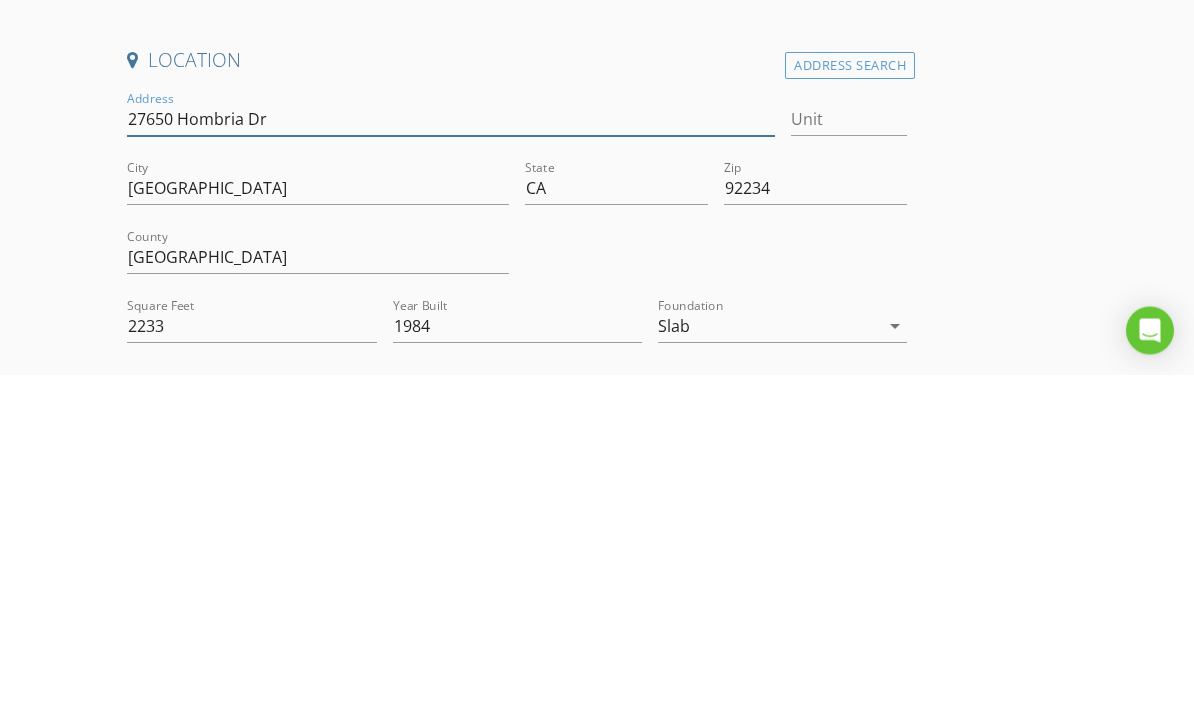 click on "27650 Hombria Dr" at bounding box center [450, 451] 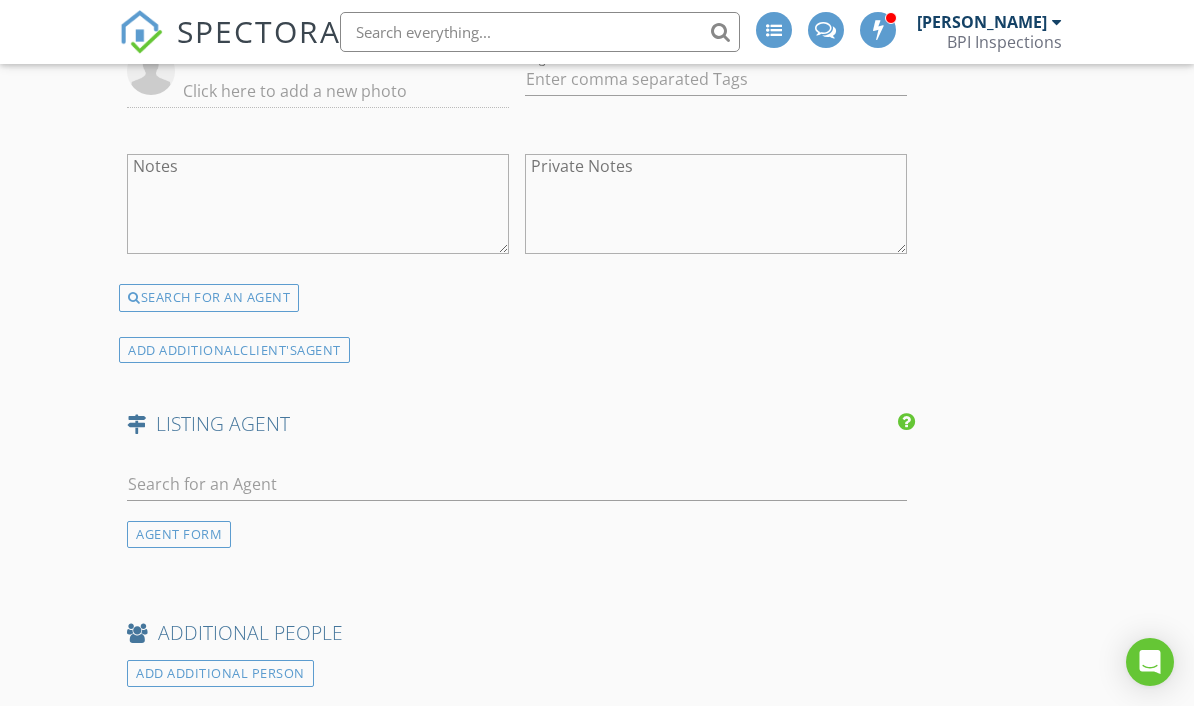 scroll, scrollTop: 2961, scrollLeft: 0, axis: vertical 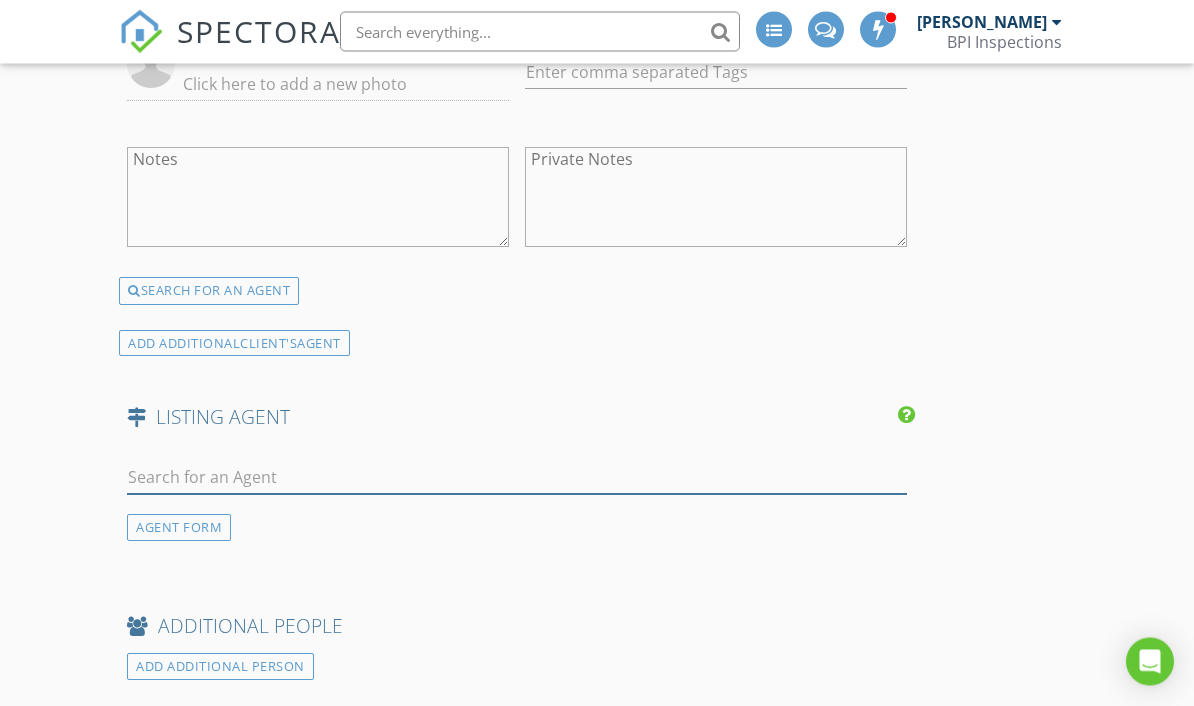 click at bounding box center (517, 478) 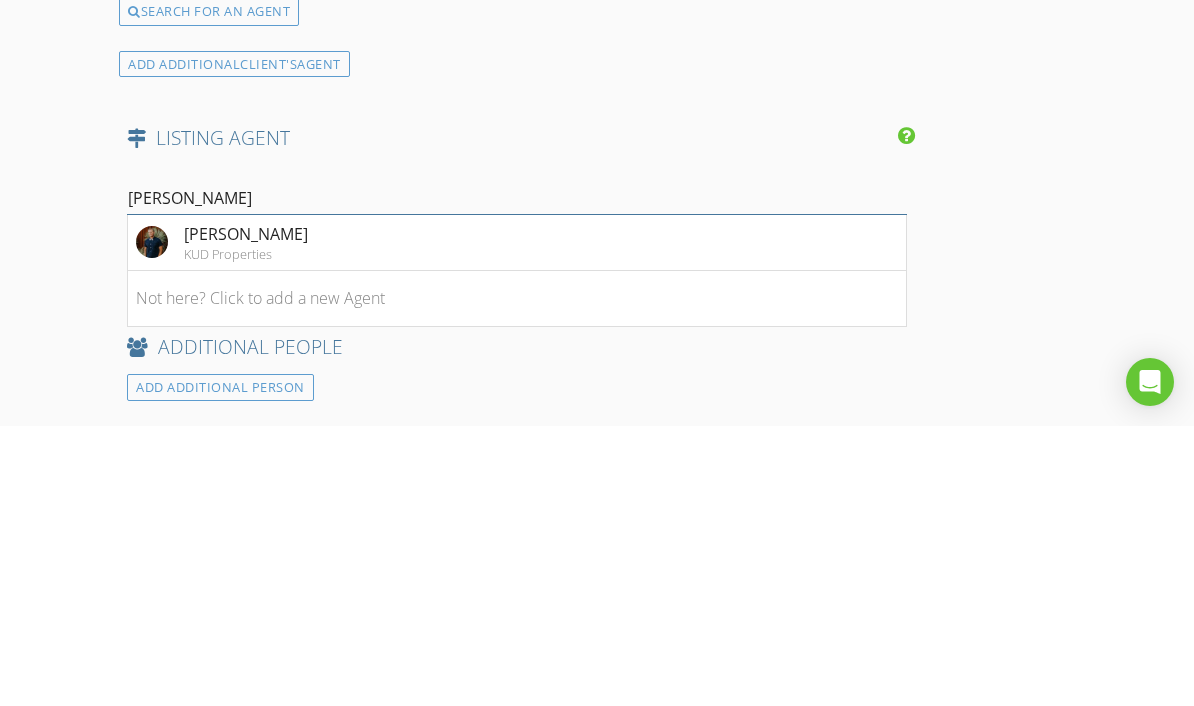 type on "Troy Kud" 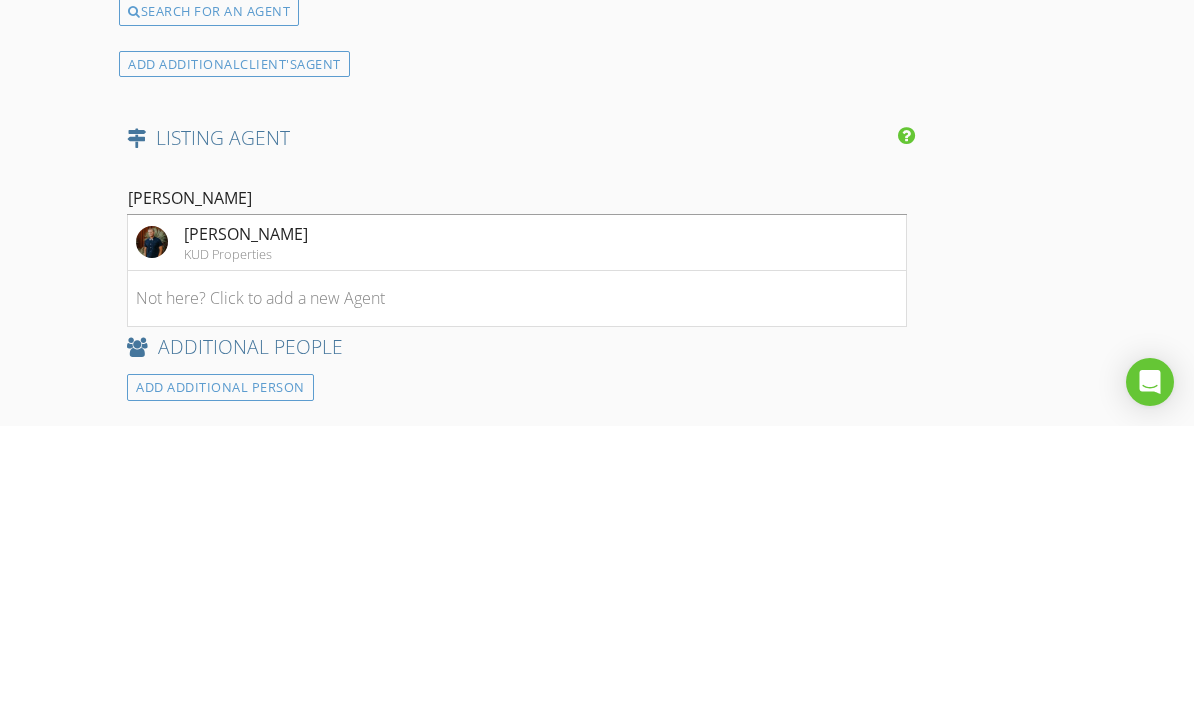 click on "Troy Kudlac" at bounding box center (246, 514) 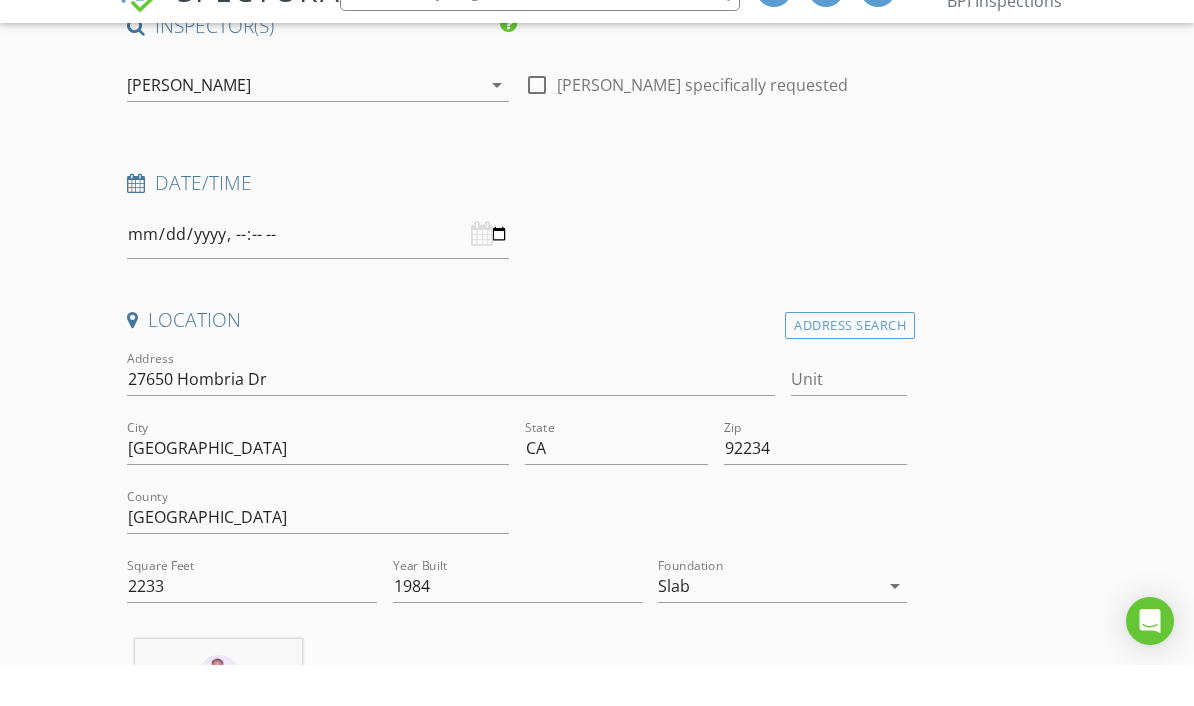 scroll, scrollTop: 281, scrollLeft: 0, axis: vertical 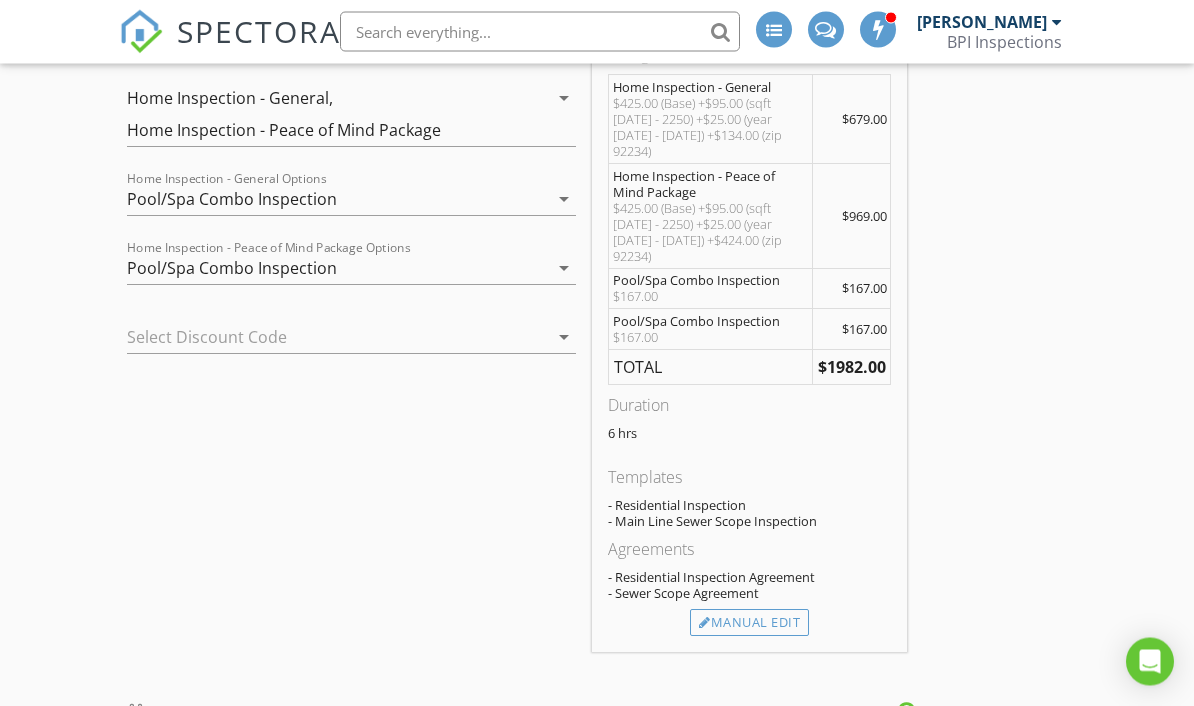 click on "Pool/Spa Combo Inspection" at bounding box center [337, 200] 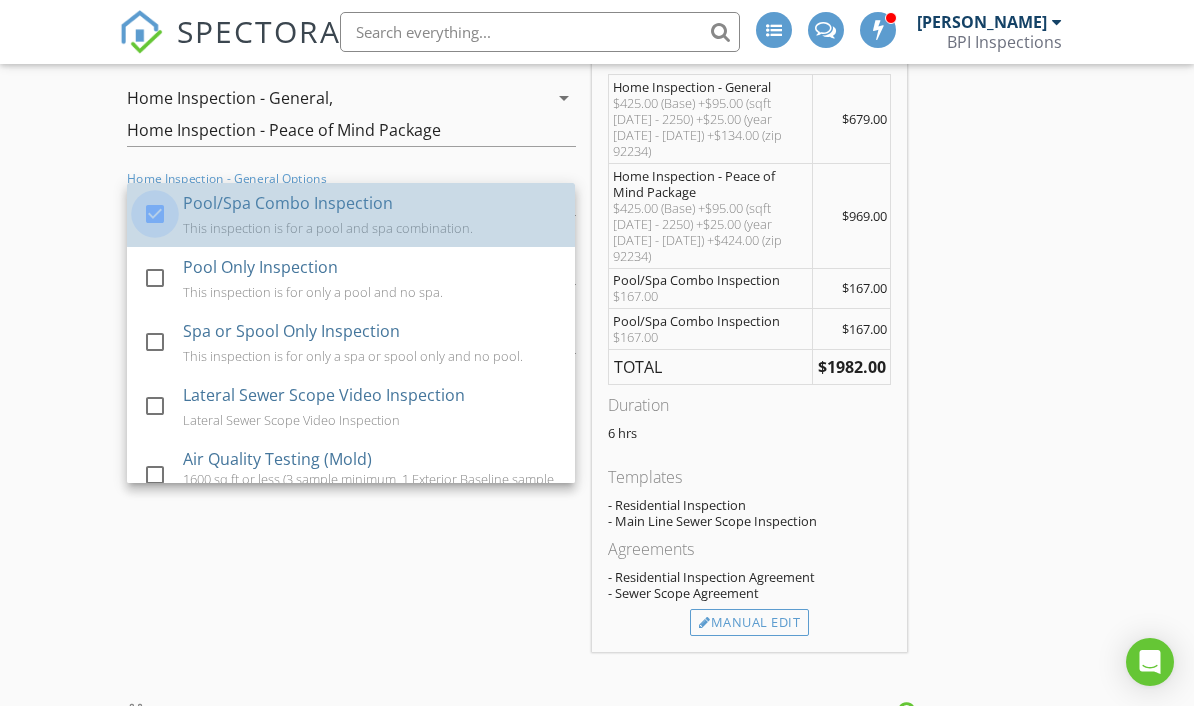 click at bounding box center (155, 214) 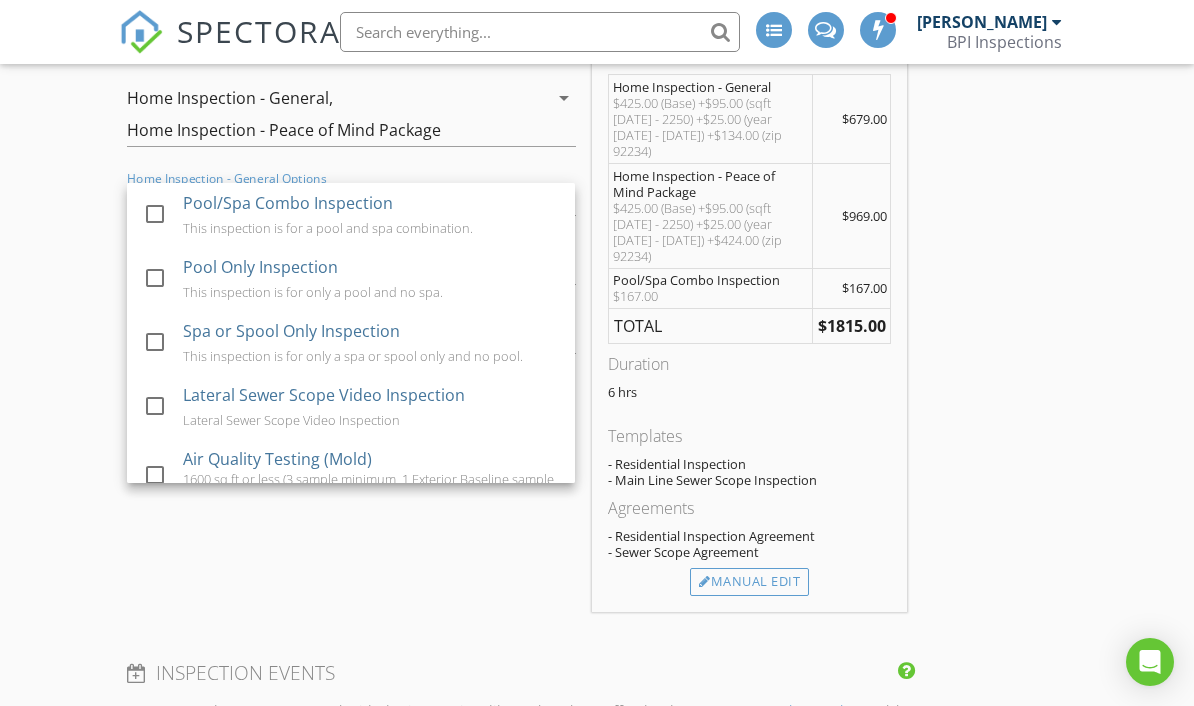 click on "New Inspection
INSPECTOR(S)
check_box   Coy Bradstreet   PRIMARY   Coy Bradstreet arrow_drop_down   check_box_outline_blank Coy Bradstreet specifically requested
Date/Time
Location
Address Search       Address 27650 Hombria Dr   Unit   City Cathedral City   State CA   Zip 92234   County Riverside     Square Feet 2233   Year Built 1984   Foundation Slab arrow_drop_down     Coy Bradstreet     12.0 miles     (19 minutes)
client
check_box Enable Client CC email for this inspection   Client Search     check_box_outline_blank Client is a Company/Organization     First Name   Last Name   Email   CC Email   Phone         Tags         Notes   Private Notes
ADD ADDITIONAL client
SERVICES
check_box   Home Inspection - General   check_box   Home Inspection - Peace of Mind Package" at bounding box center (597, 1319) 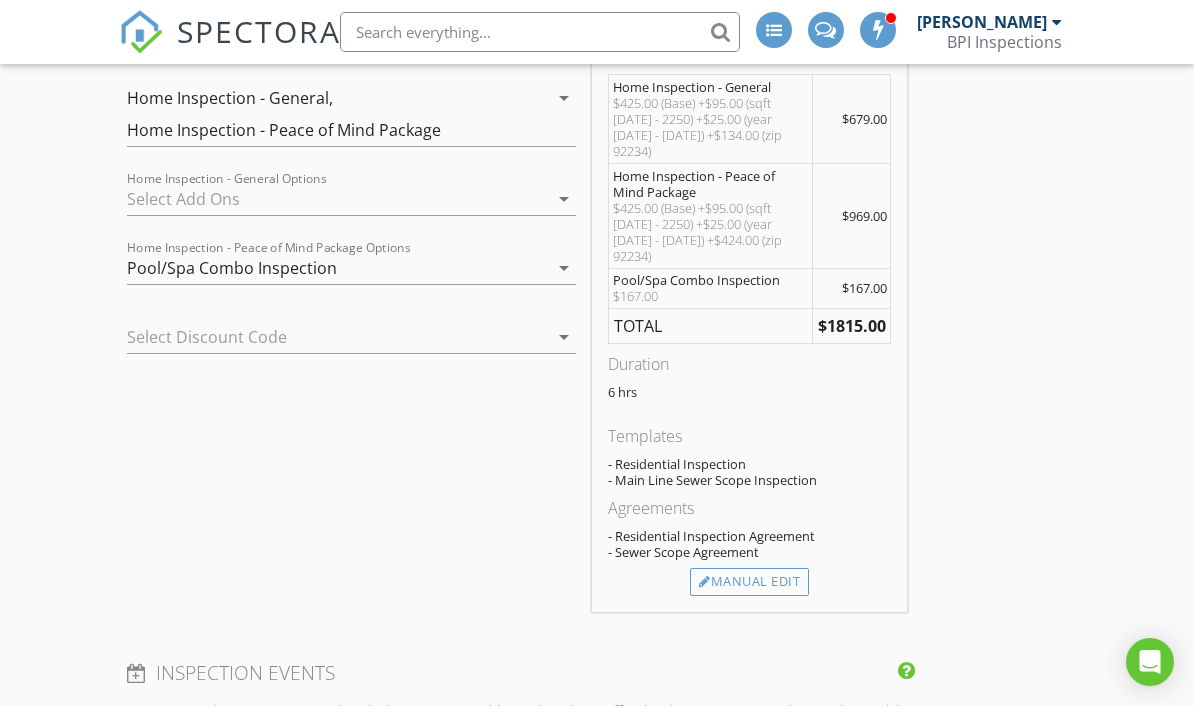 click on "Pool/Spa Combo Inspection" at bounding box center (232, 268) 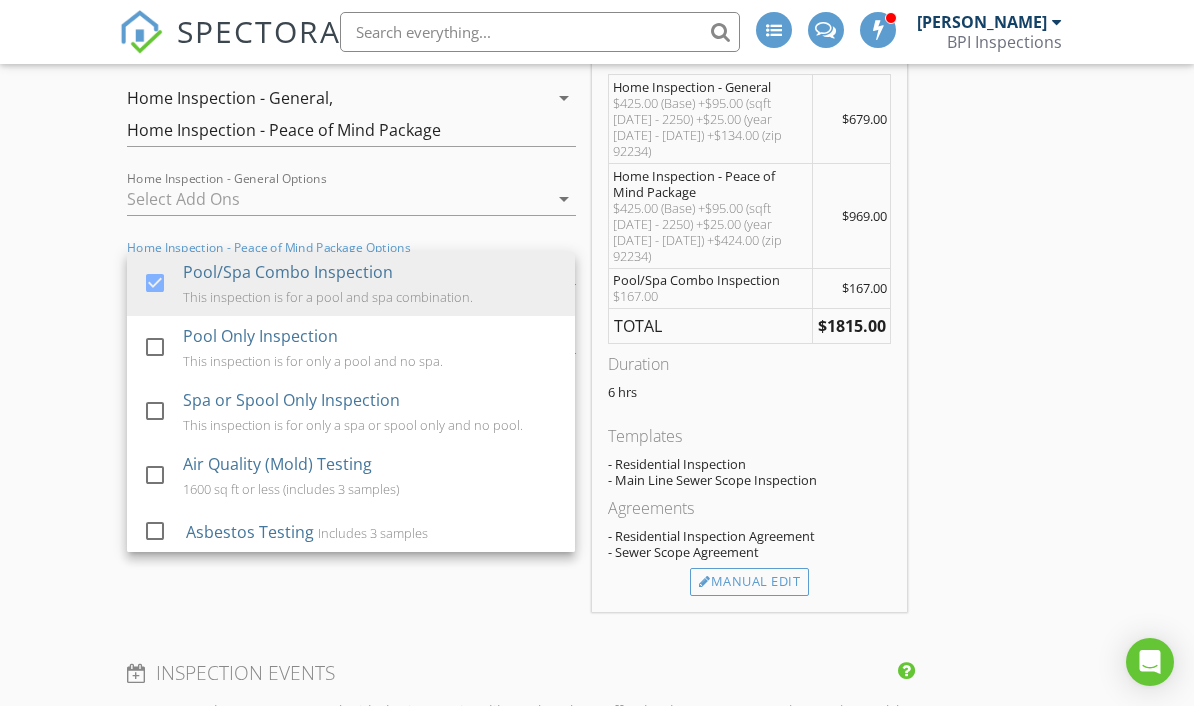 click at bounding box center [155, 283] 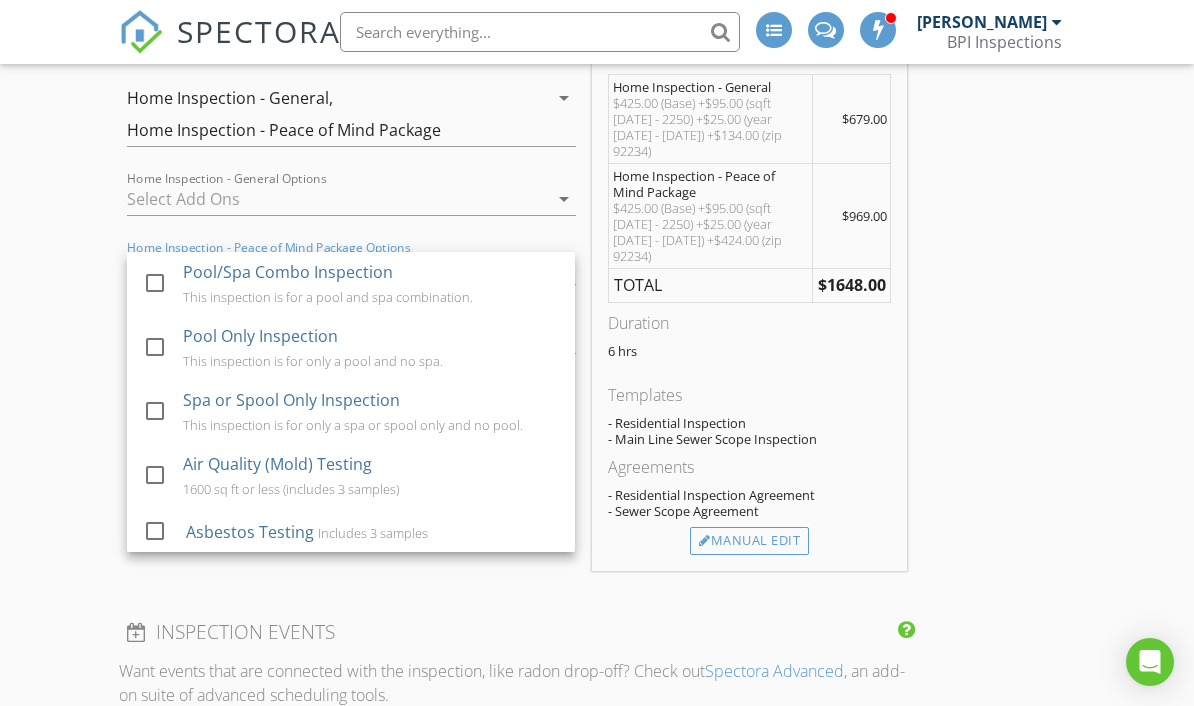 click on "New Inspection
INSPECTOR(S)
check_box   Coy Bradstreet   PRIMARY   Coy Bradstreet arrow_drop_down   check_box_outline_blank Coy Bradstreet specifically requested
Date/Time
Location
Address Search       Address 27650 Hombria Dr   Unit   City Cathedral City   State CA   Zip 92234   County Riverside     Square Feet 2233   Year Built 1984   Foundation Slab arrow_drop_down     Coy Bradstreet     12.0 miles     (19 minutes)
client
check_box Enable Client CC email for this inspection   Client Search     check_box_outline_blank Client is a Company/Organization     First Name   Last Name   Email   CC Email   Phone         Tags         Notes   Private Notes
ADD ADDITIONAL client
SERVICES
check_box   Home Inspection - General   check_box   Home Inspection - Peace of Mind Package" at bounding box center (597, 1298) 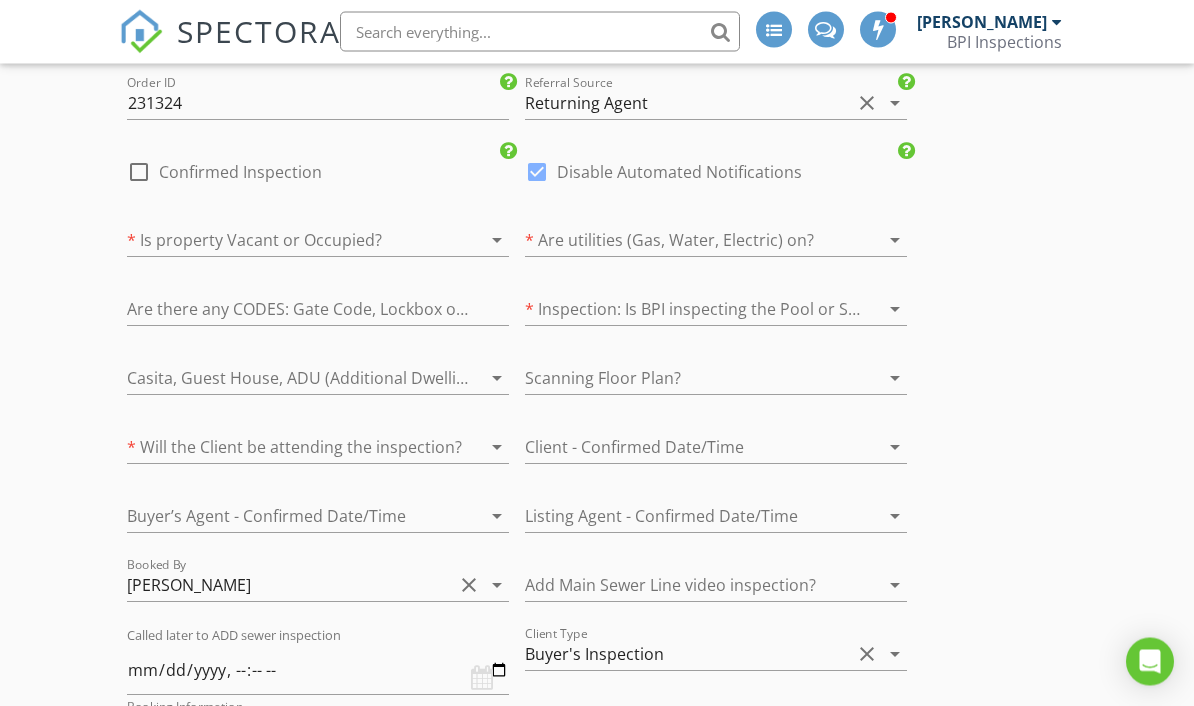 scroll, scrollTop: 3985, scrollLeft: 0, axis: vertical 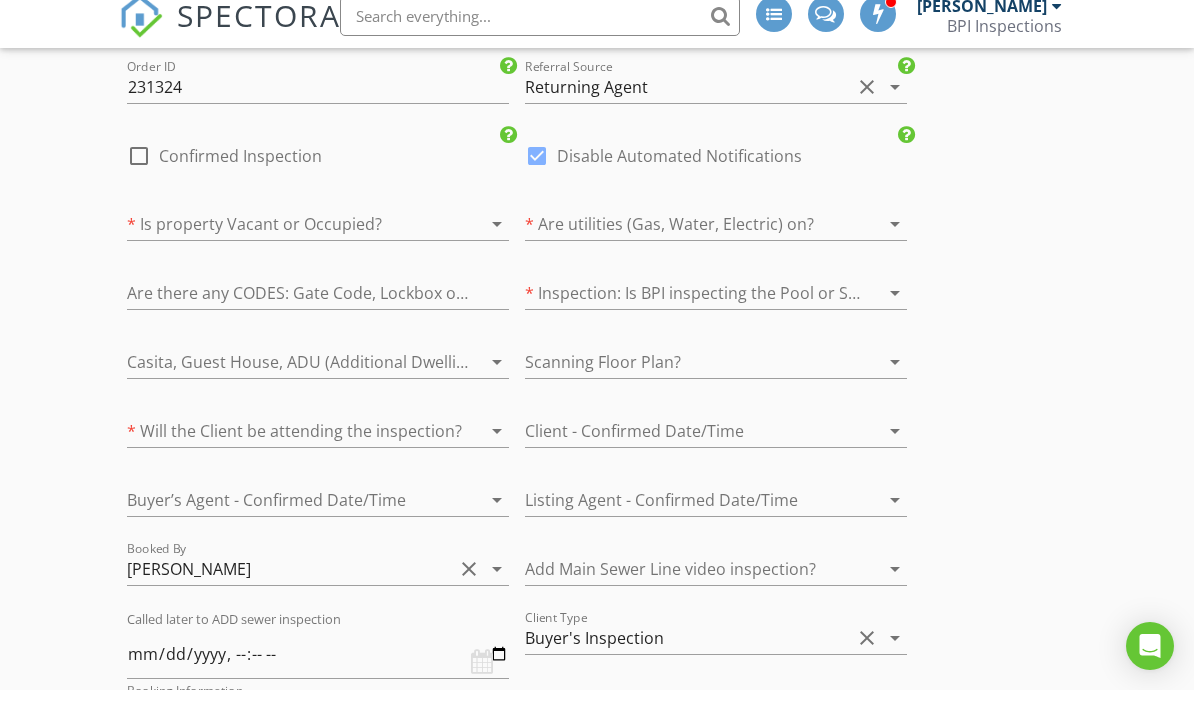 click at bounding box center (688, 309) 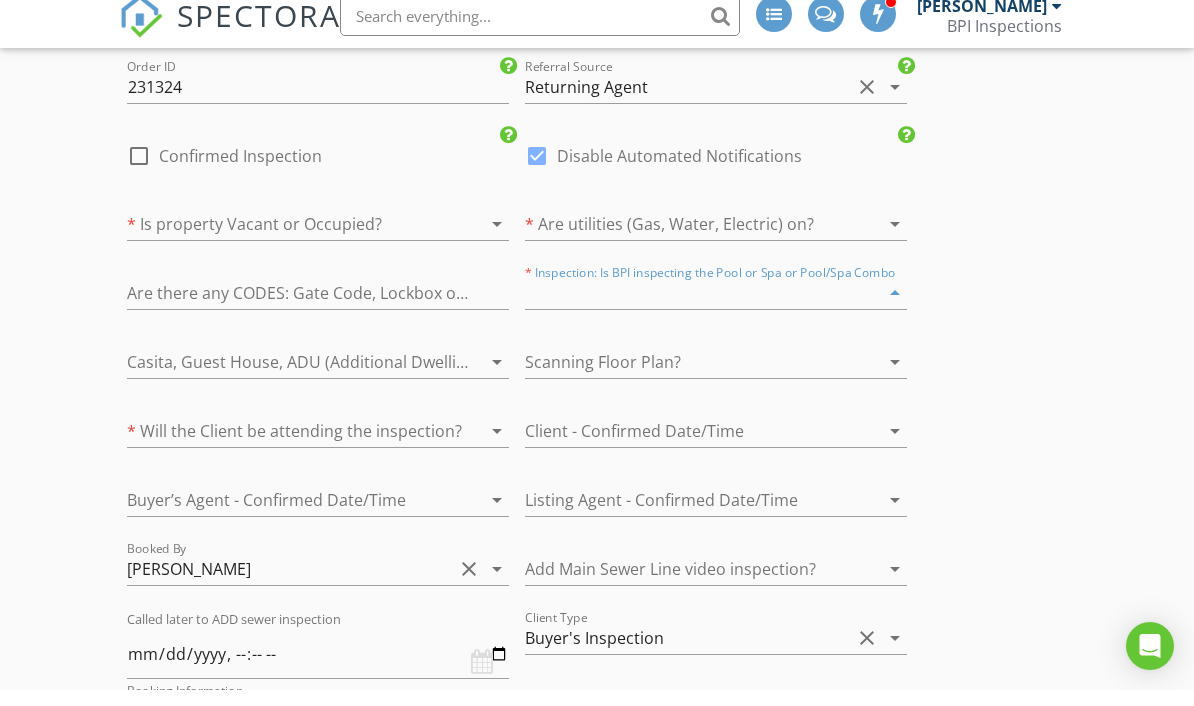 scroll, scrollTop: 4001, scrollLeft: 0, axis: vertical 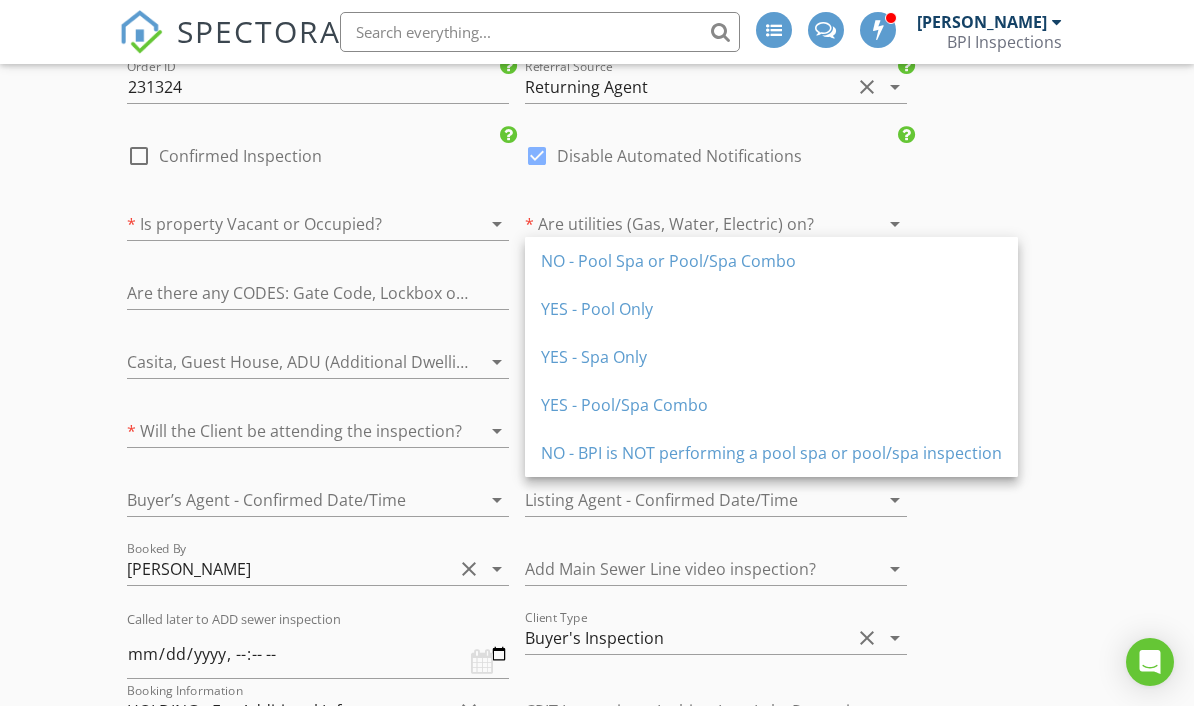 click on "NO - Pool Spa or Pool/Spa Combo" at bounding box center (771, 261) 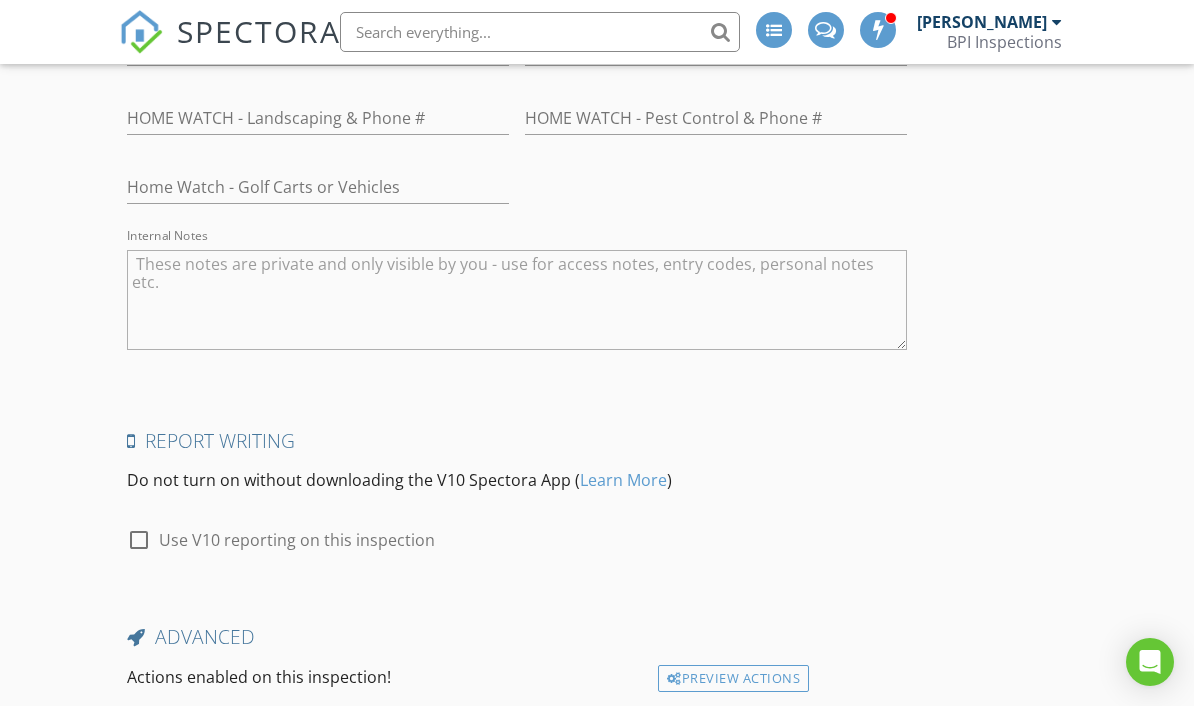 scroll, scrollTop: 4897, scrollLeft: 0, axis: vertical 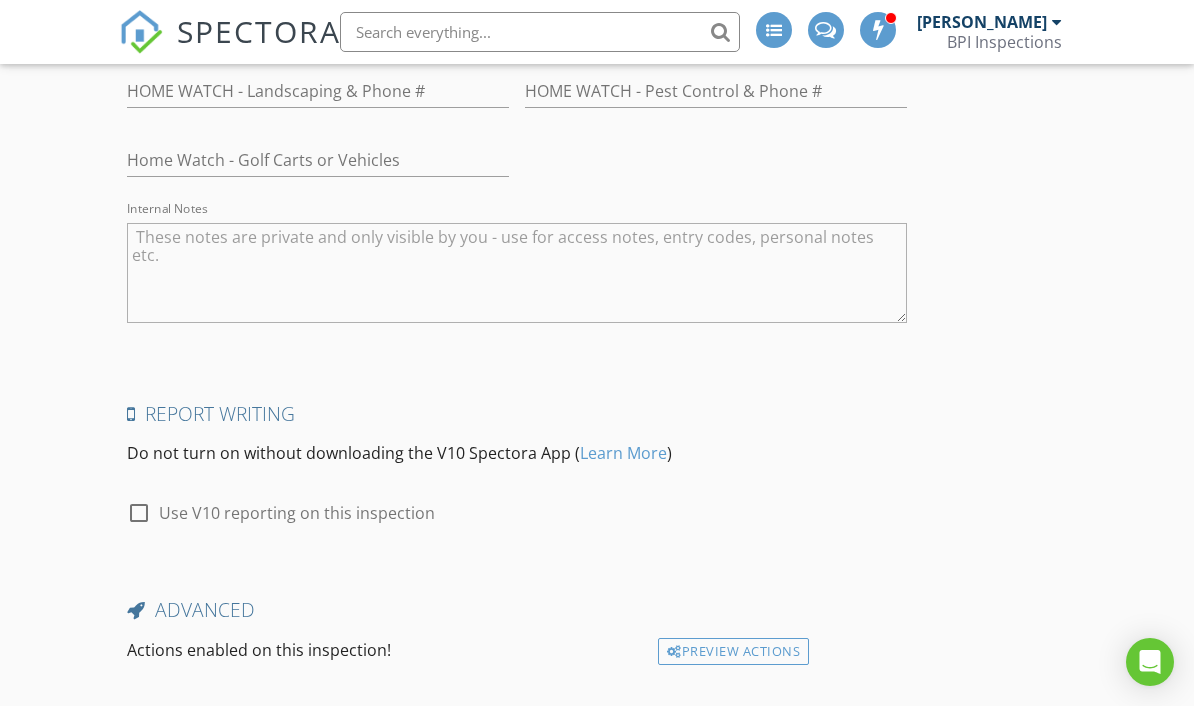 click on "Save Inspection" at bounding box center [517, 739] 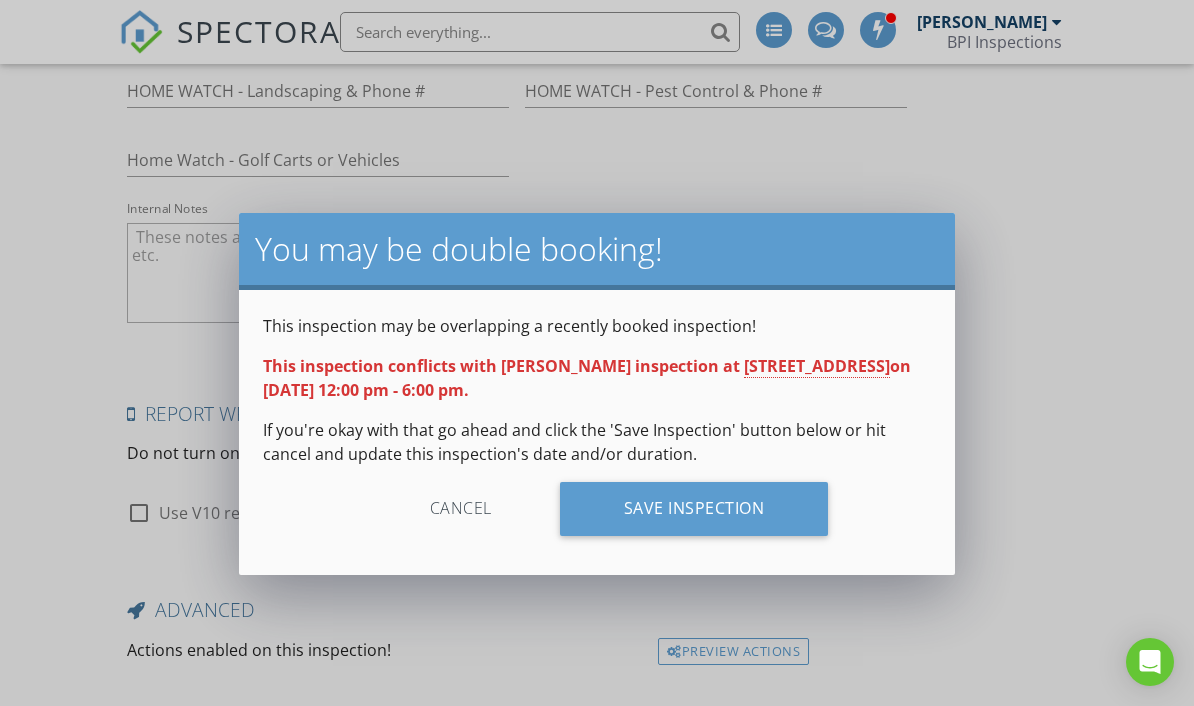 click on "Save Inspection" at bounding box center (694, 509) 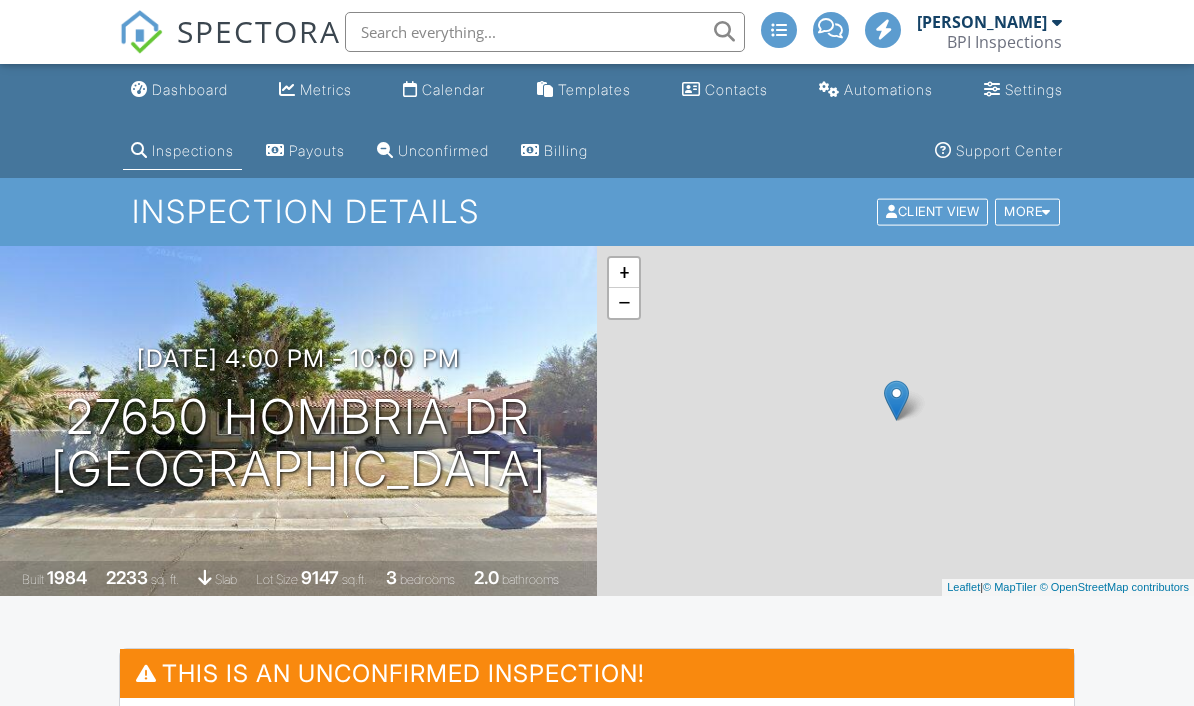 scroll, scrollTop: 0, scrollLeft: 0, axis: both 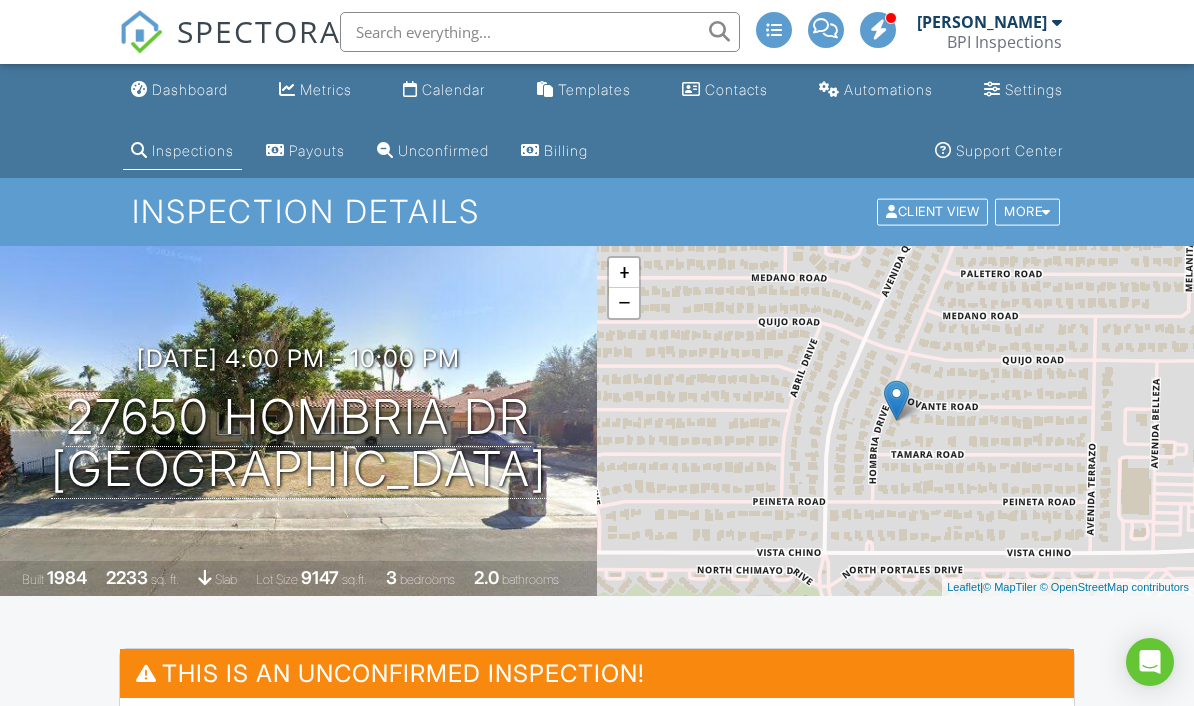 click on "Calendar" at bounding box center [444, 90] 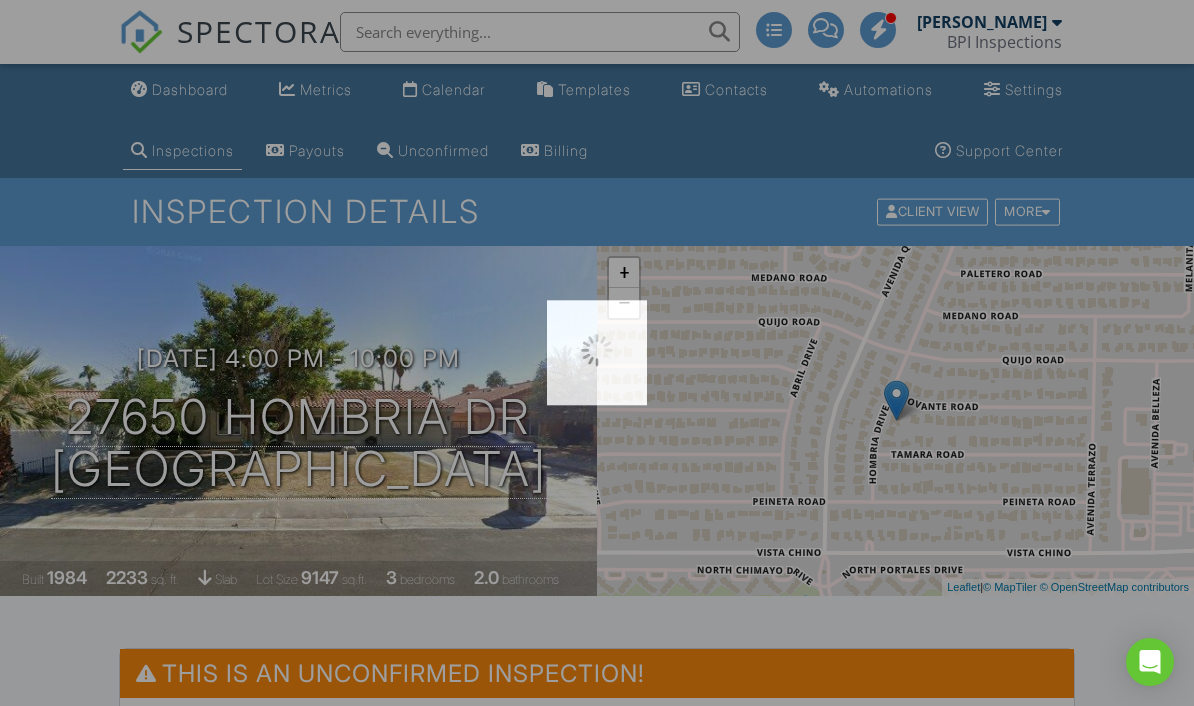 click at bounding box center [597, 353] 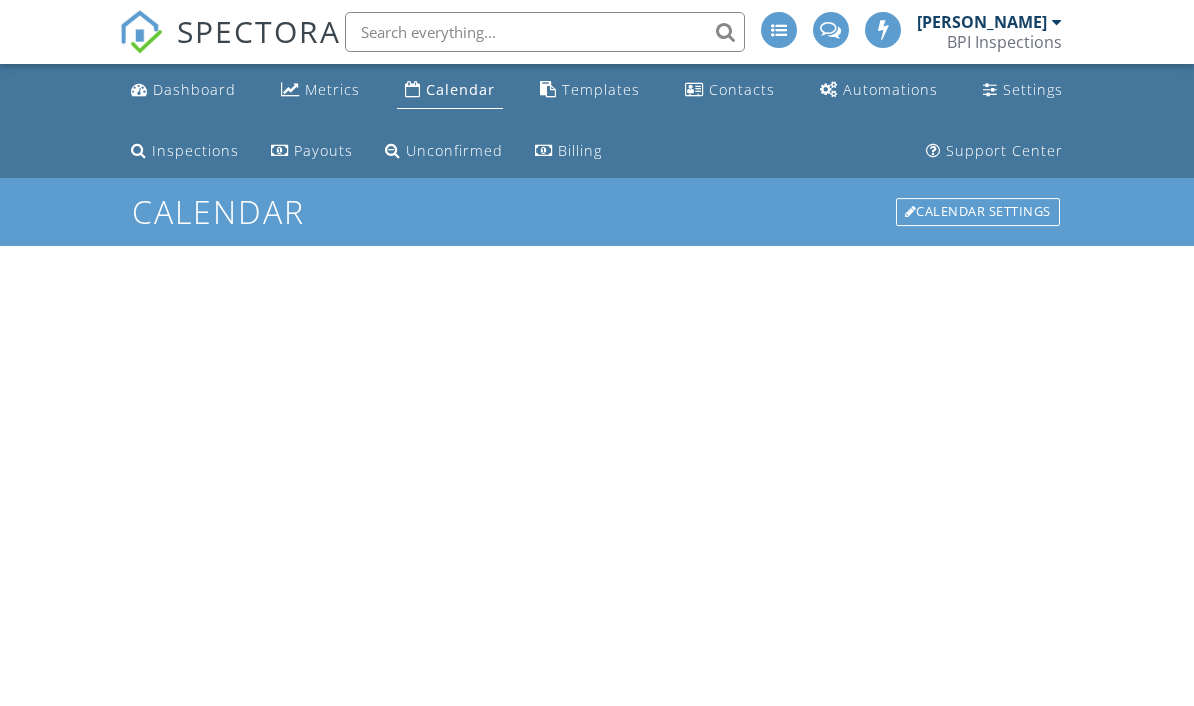 scroll, scrollTop: 0, scrollLeft: 0, axis: both 